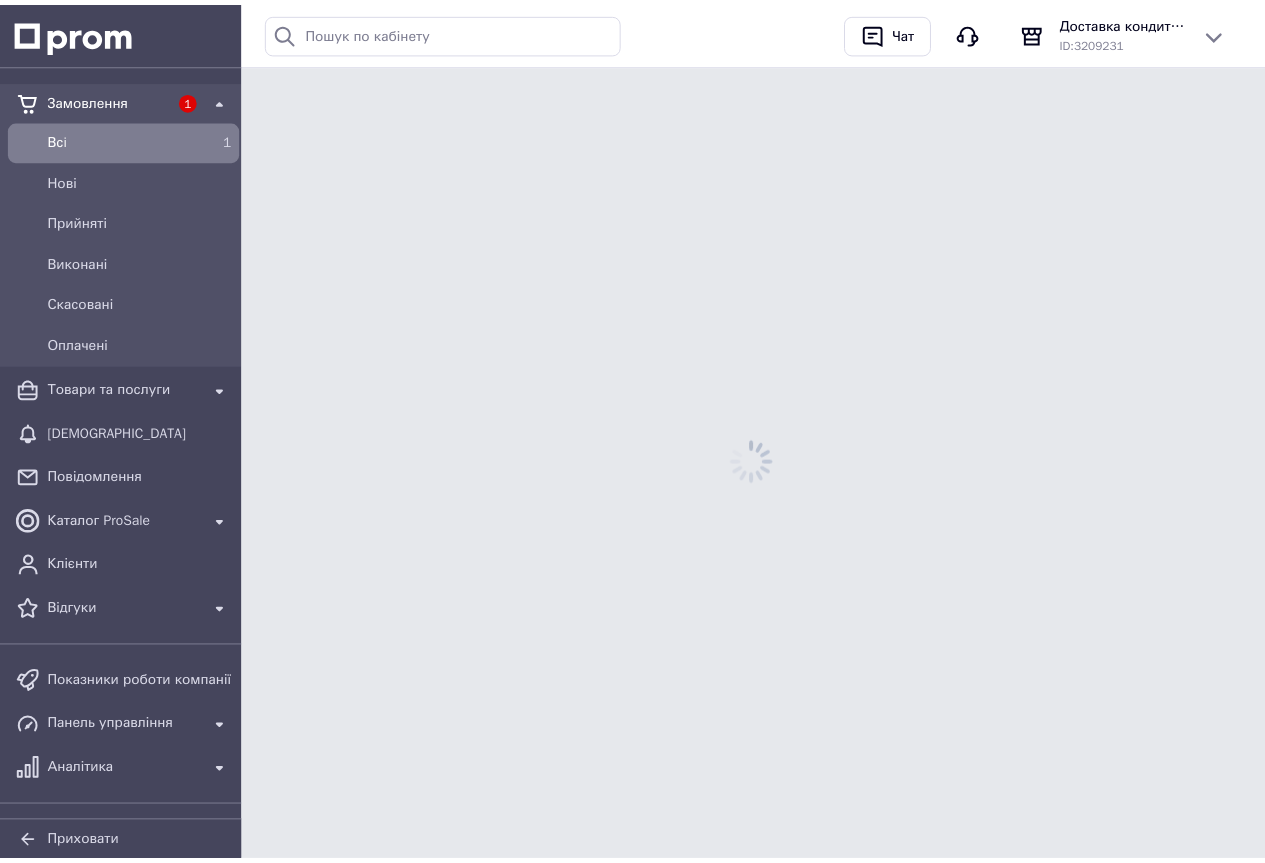 scroll, scrollTop: 0, scrollLeft: 0, axis: both 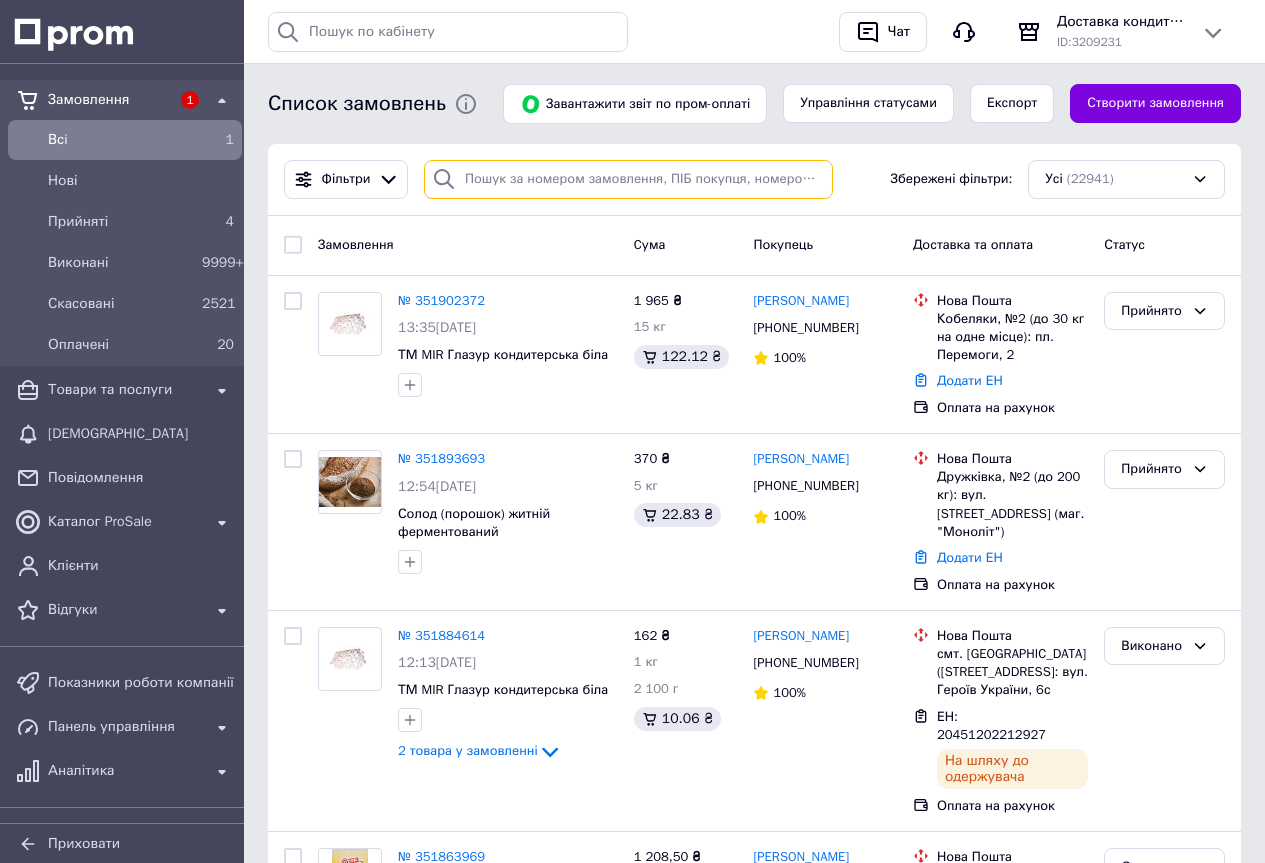 click at bounding box center (628, 179) 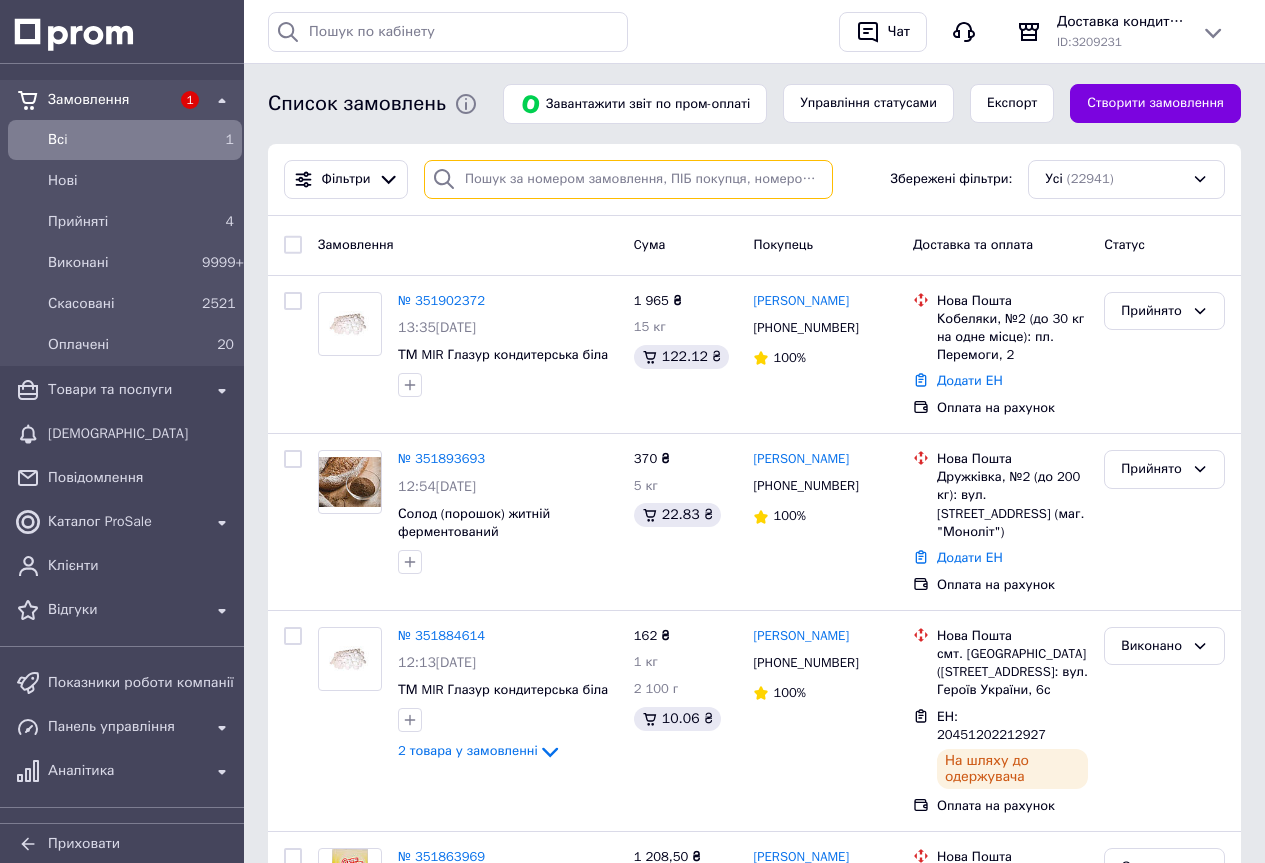paste on "[PHONE_NUMBER]" 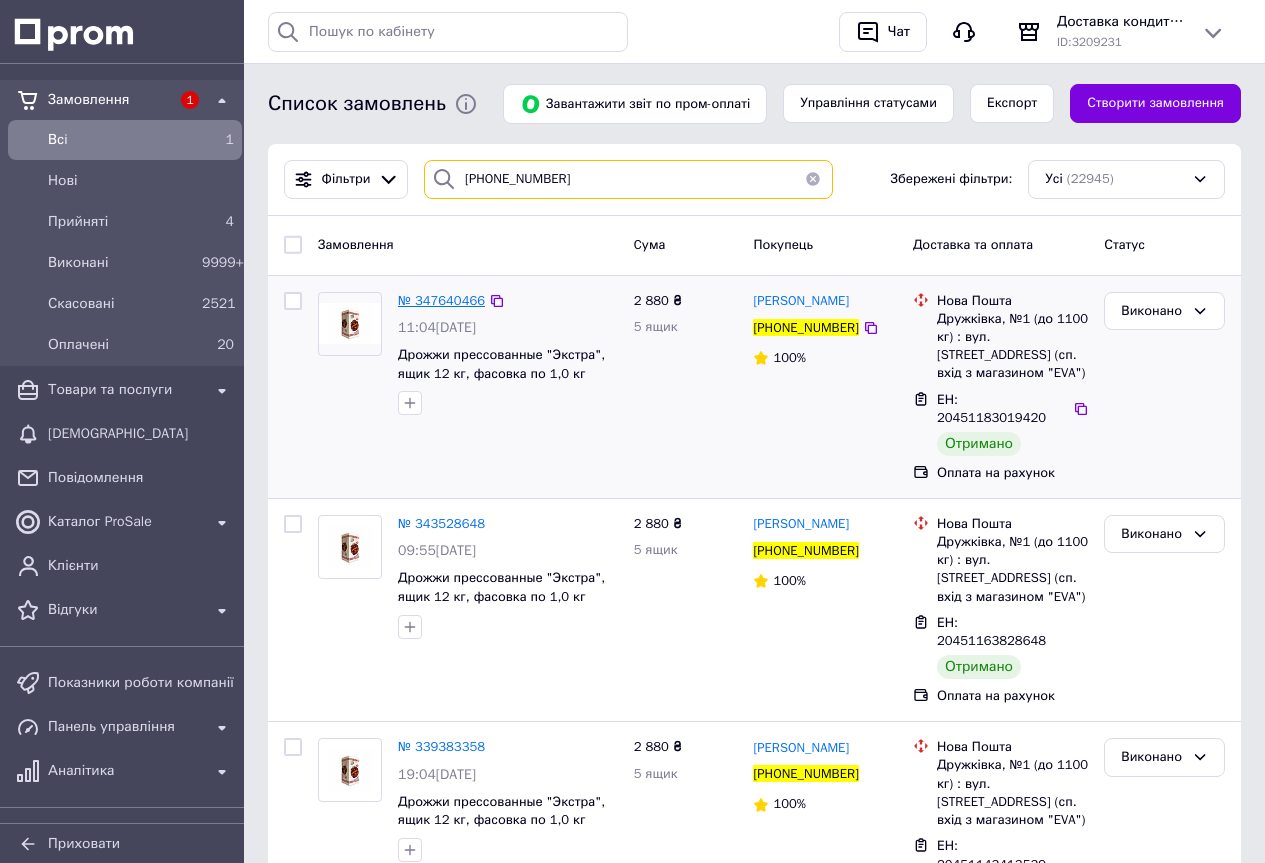 type on "[PHONE_NUMBER]" 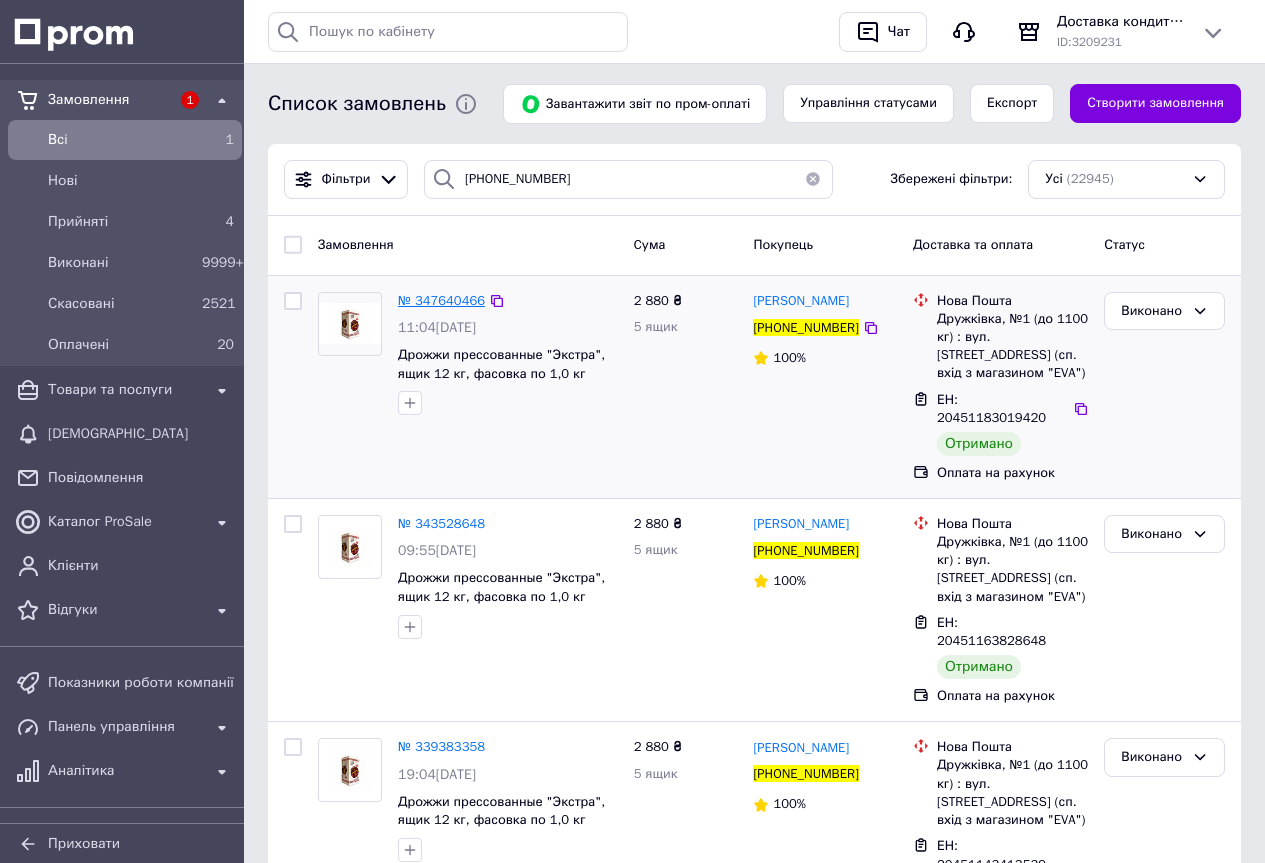 click on "№ 347640466" at bounding box center [441, 300] 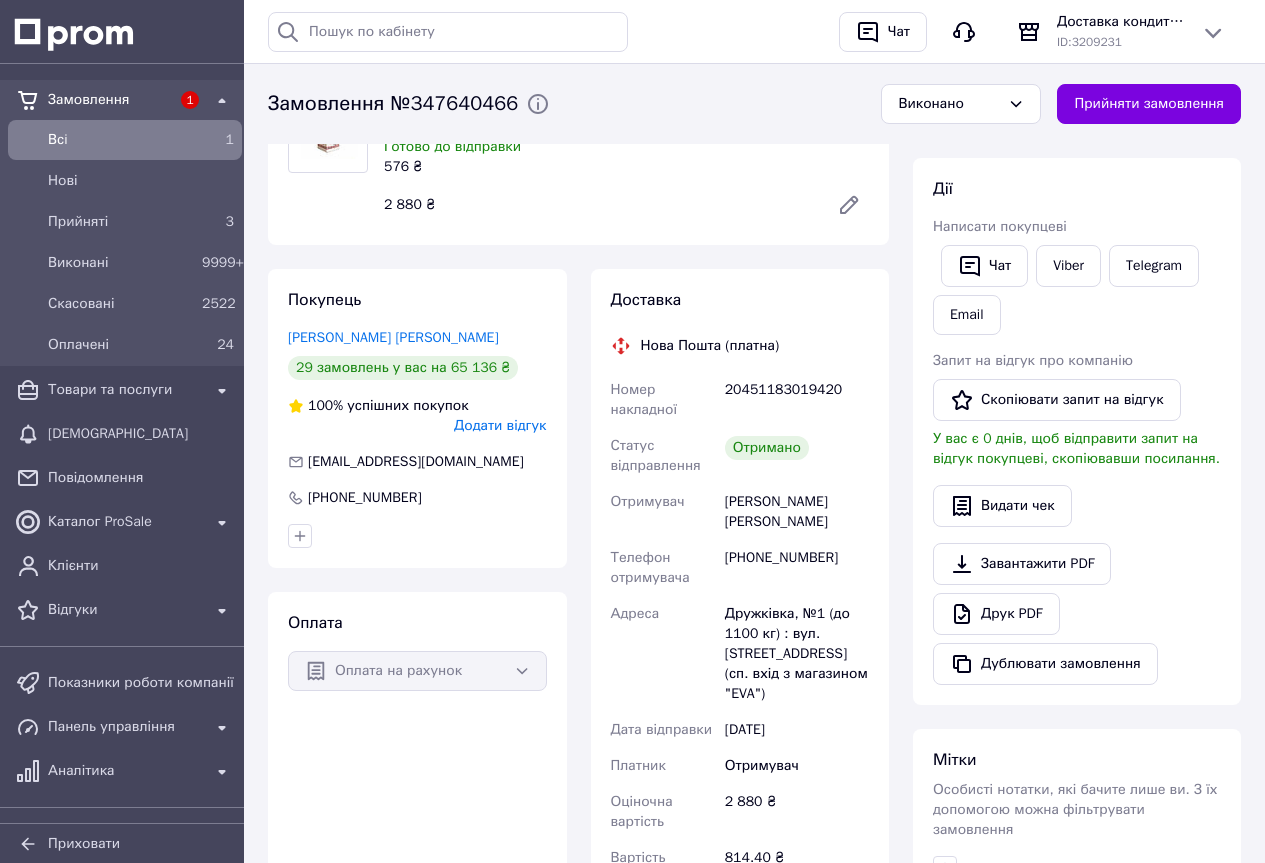 scroll, scrollTop: 300, scrollLeft: 0, axis: vertical 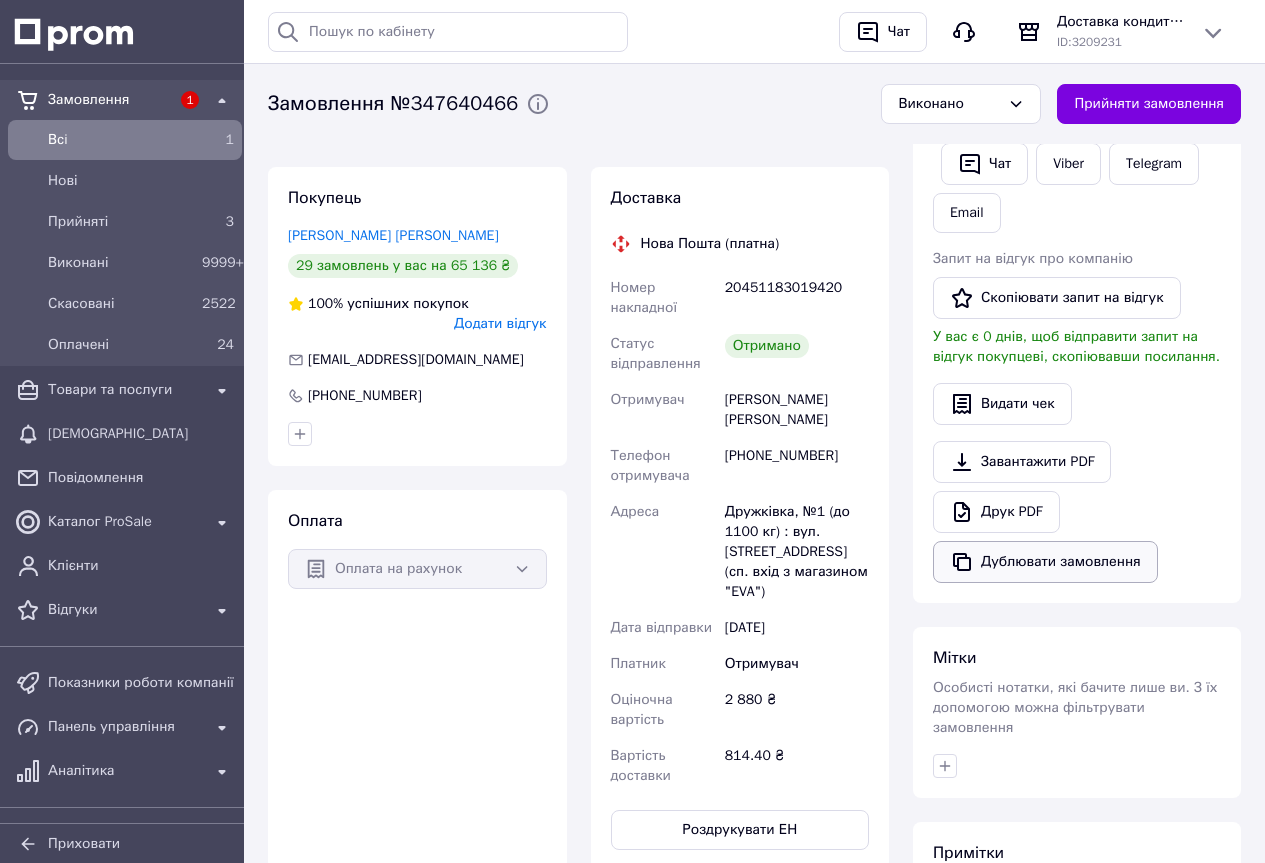 click on "Дублювати замовлення" at bounding box center (1045, 562) 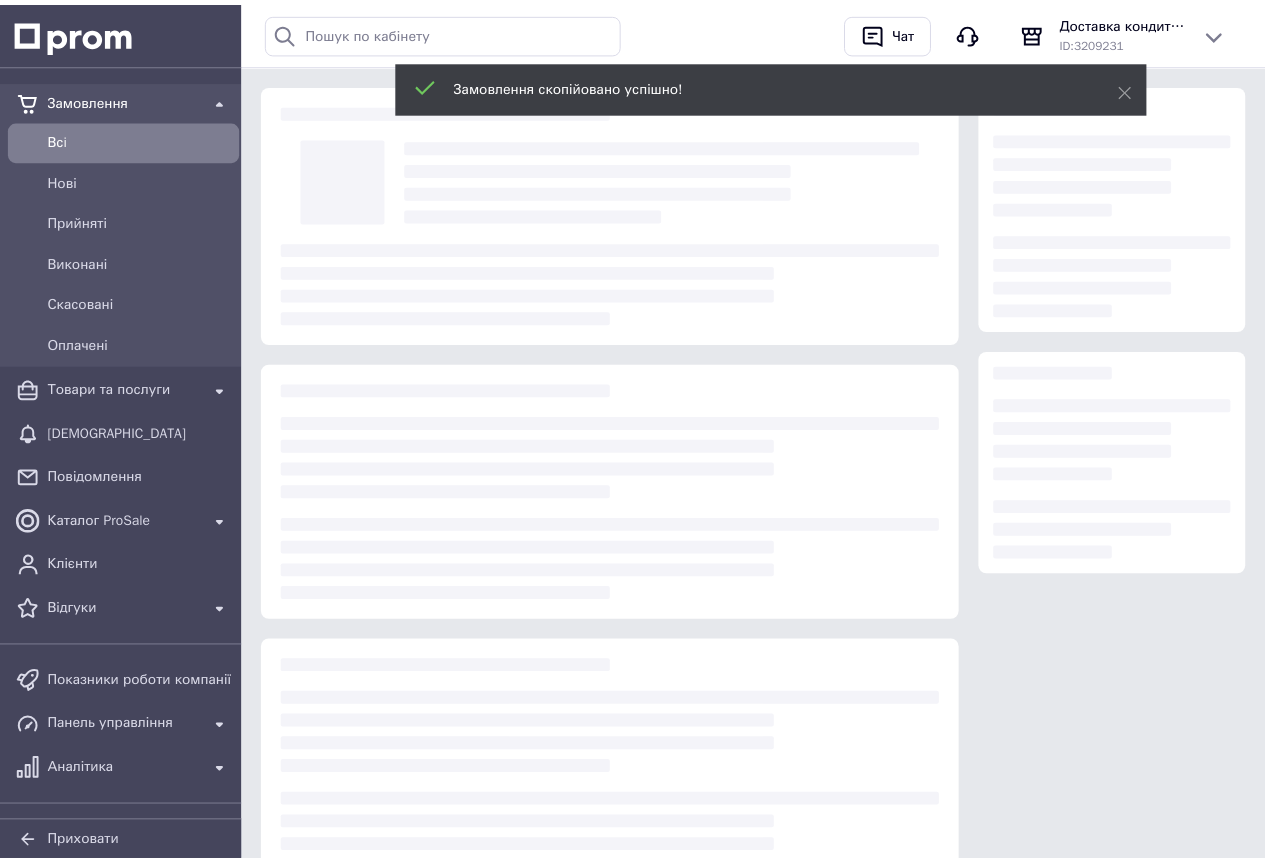 scroll, scrollTop: 0, scrollLeft: 0, axis: both 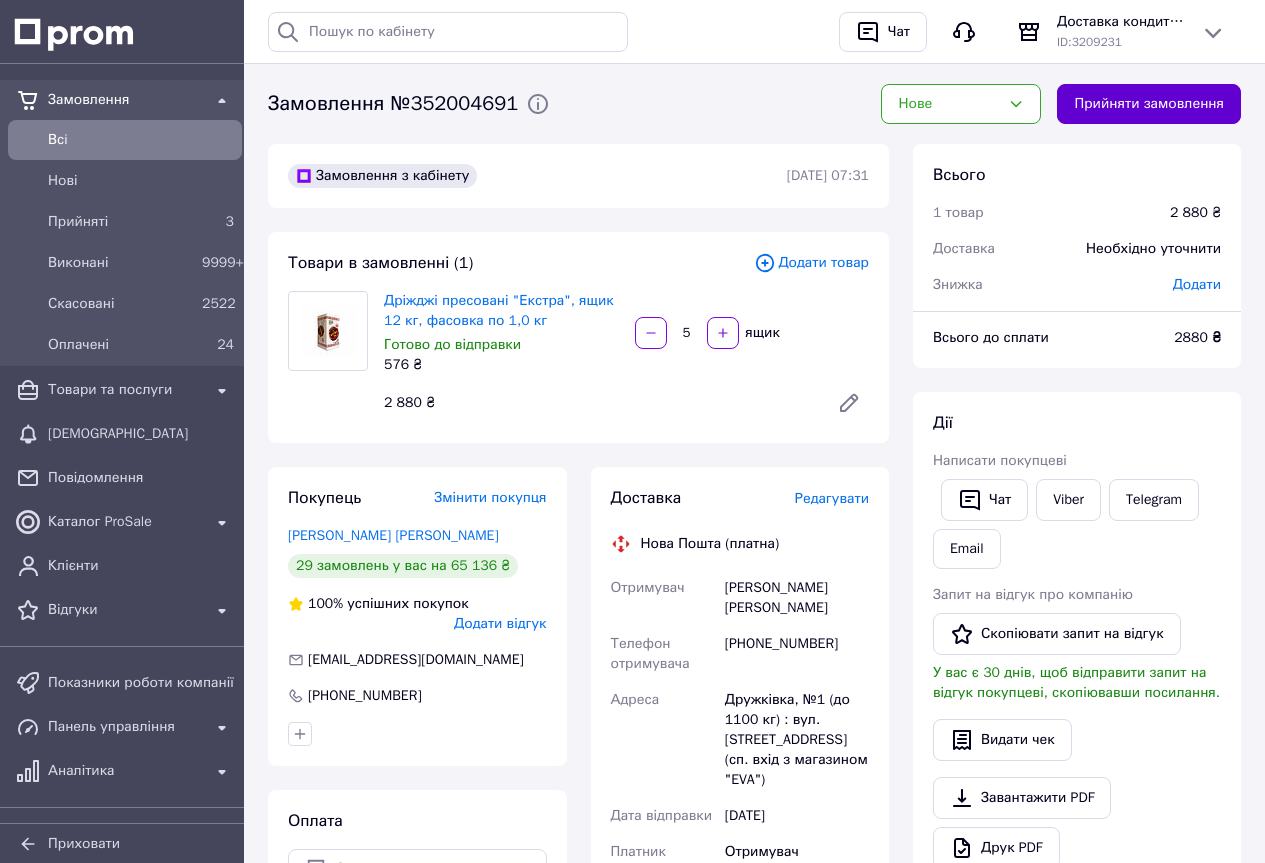 click on "Прийняти замовлення" at bounding box center (1149, 104) 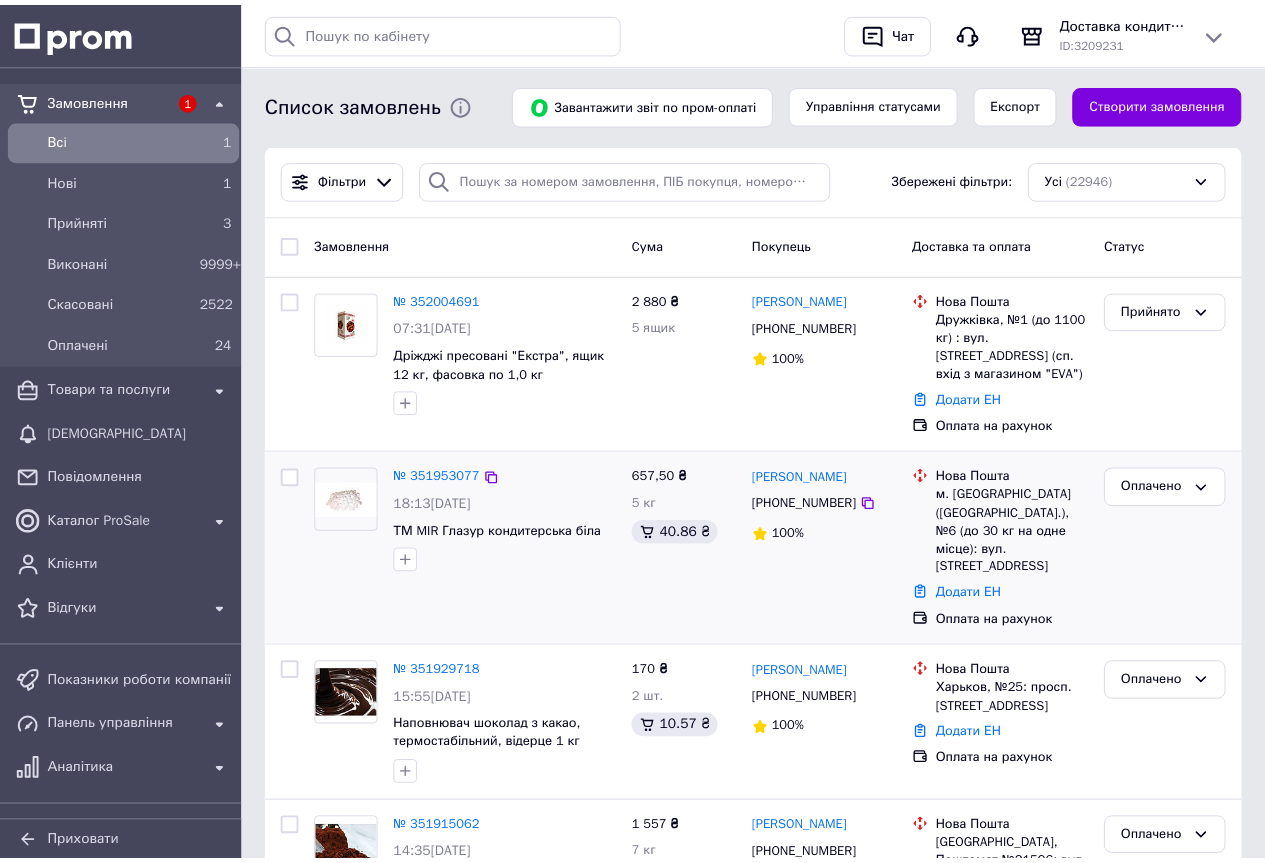 scroll, scrollTop: 0, scrollLeft: 0, axis: both 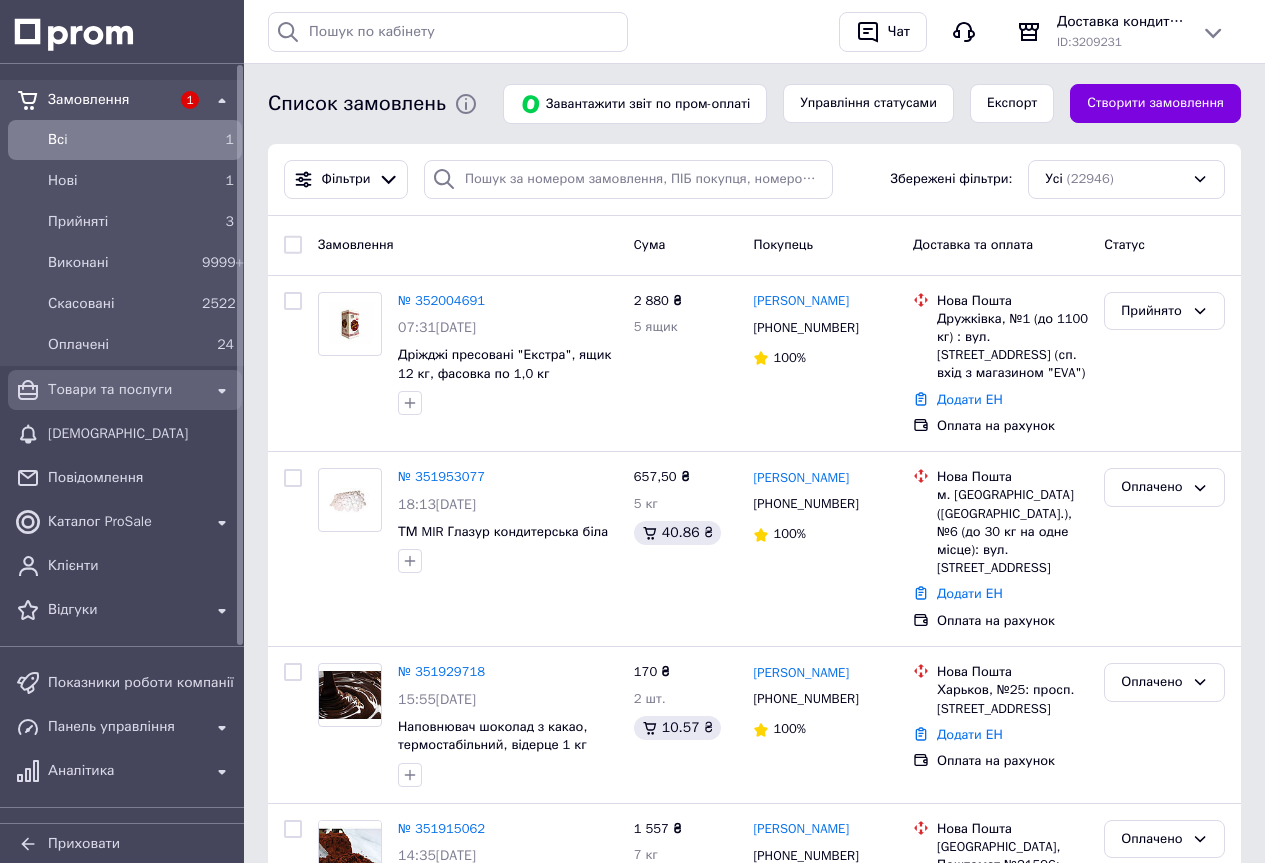 click on "Товари та послуги" at bounding box center (125, 390) 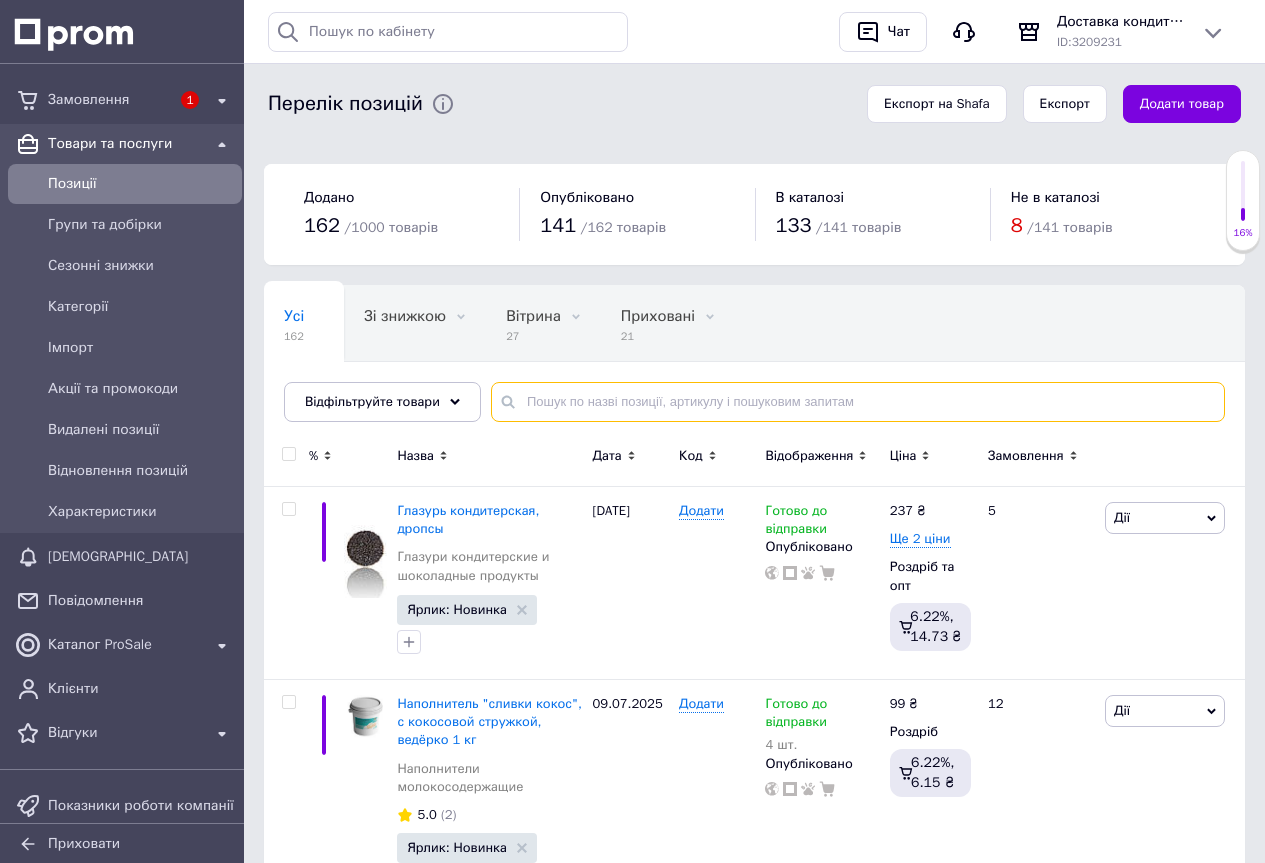 click at bounding box center [858, 402] 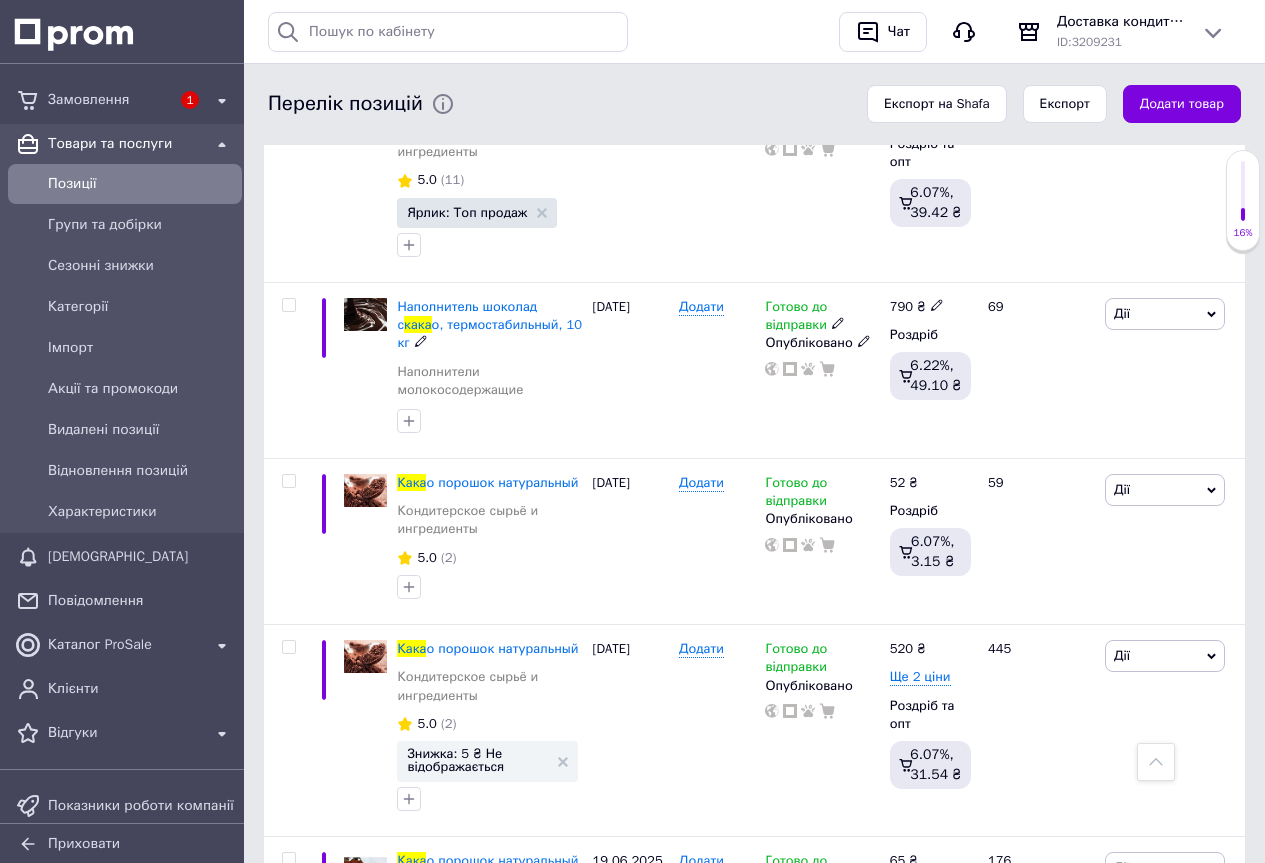 scroll, scrollTop: 1000, scrollLeft: 0, axis: vertical 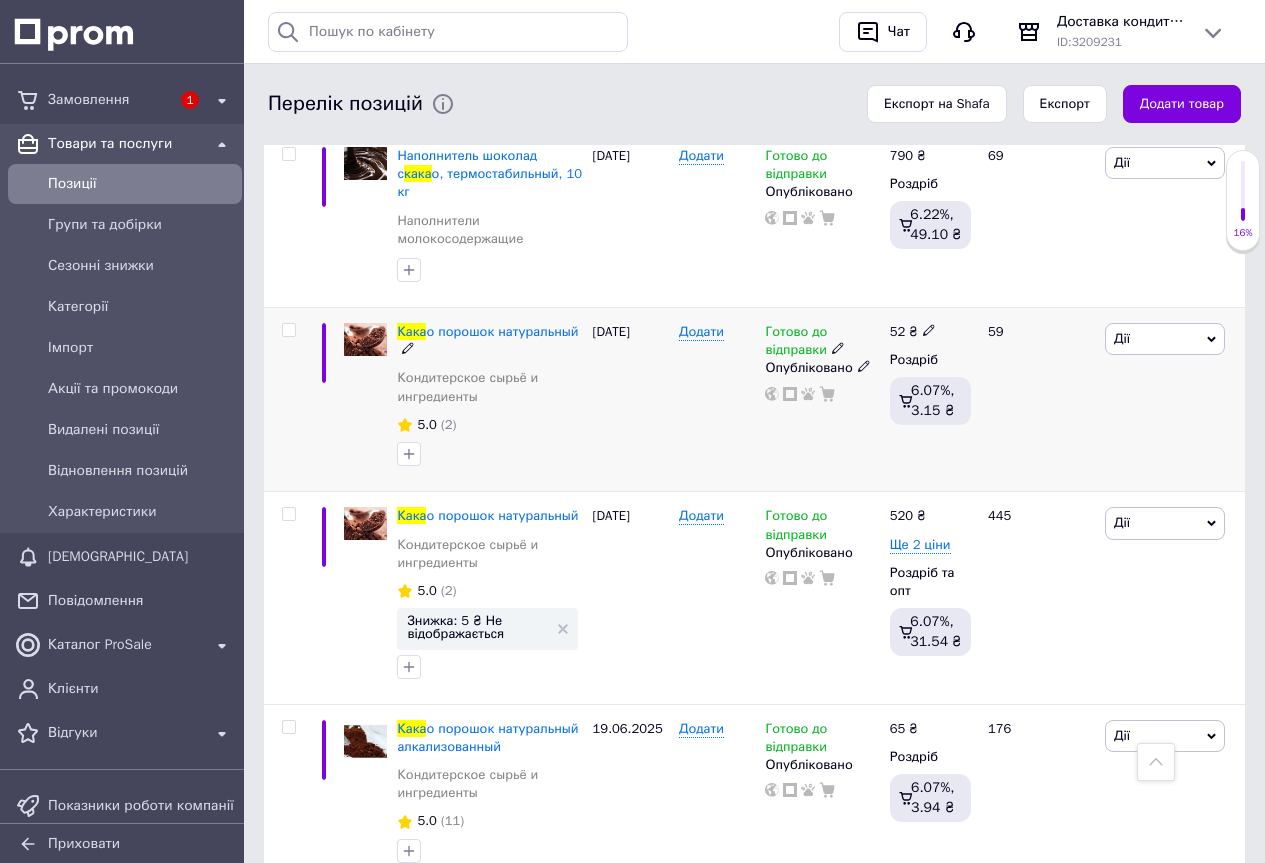 type on "кака" 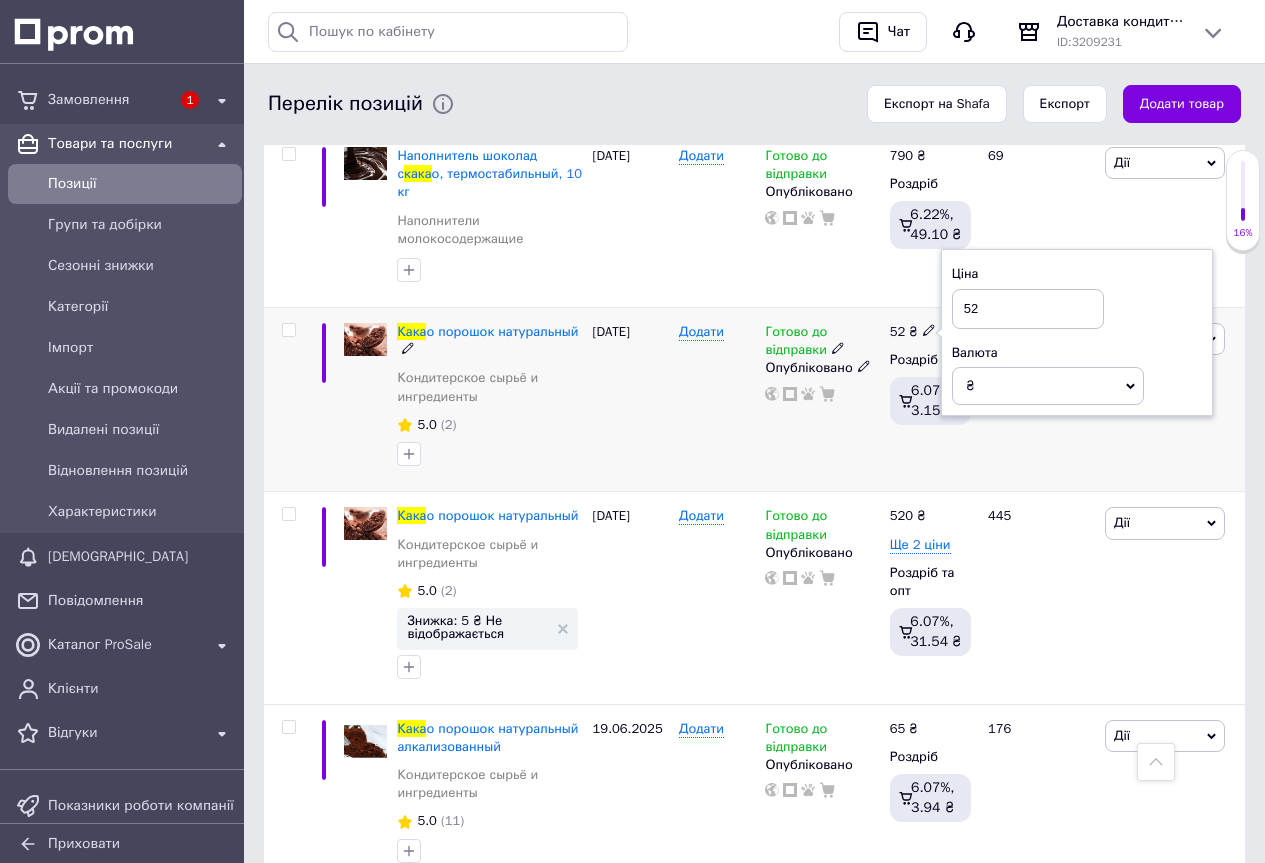 click on "52" at bounding box center (1028, 309) 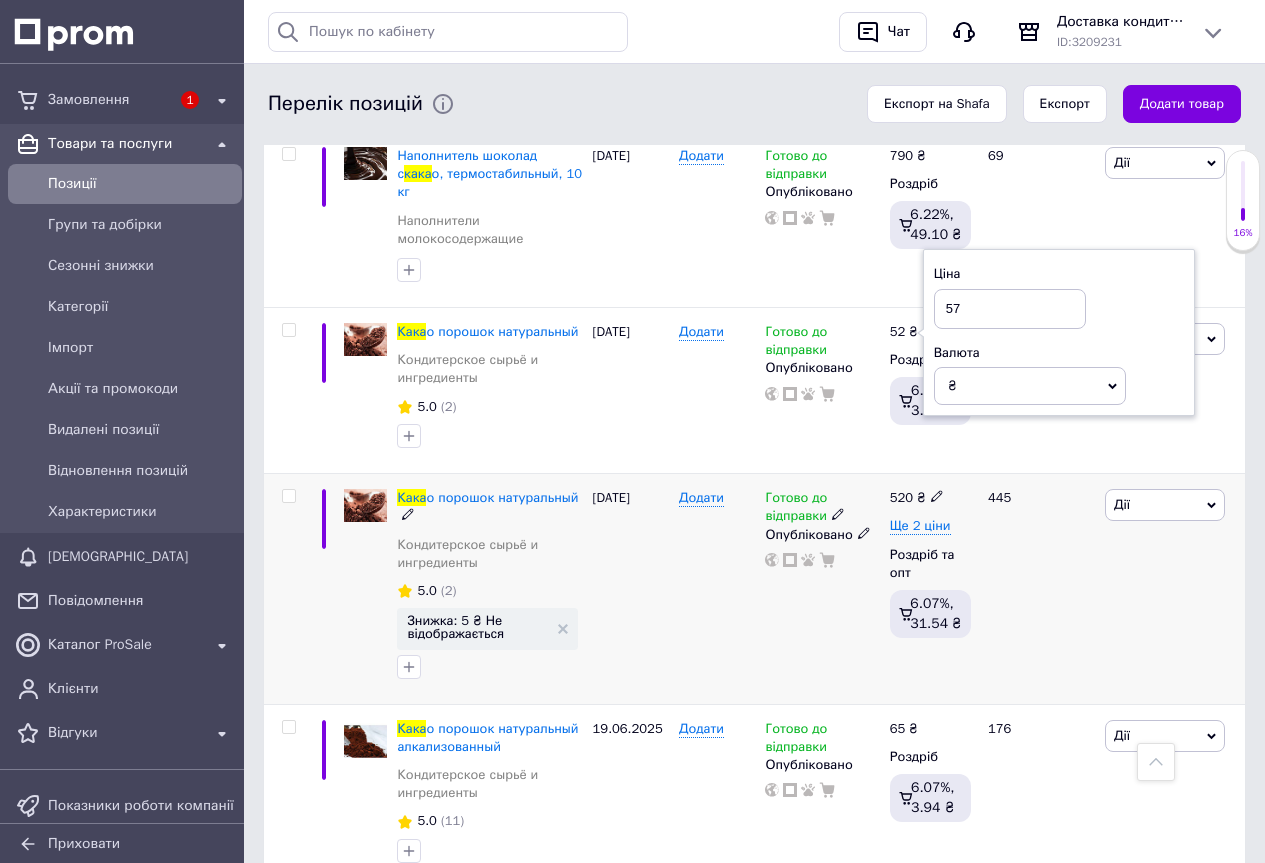 type on "57" 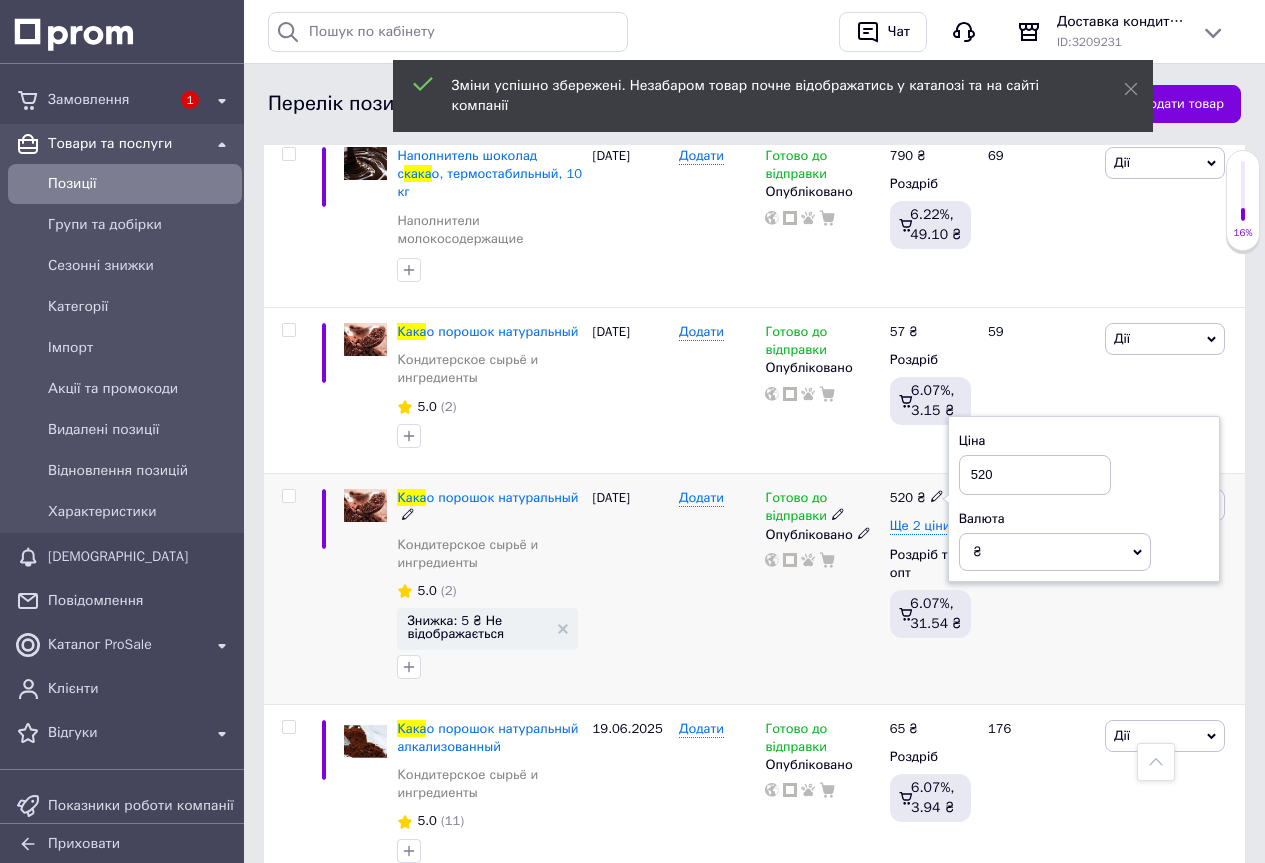 click on "520" at bounding box center [1035, 475] 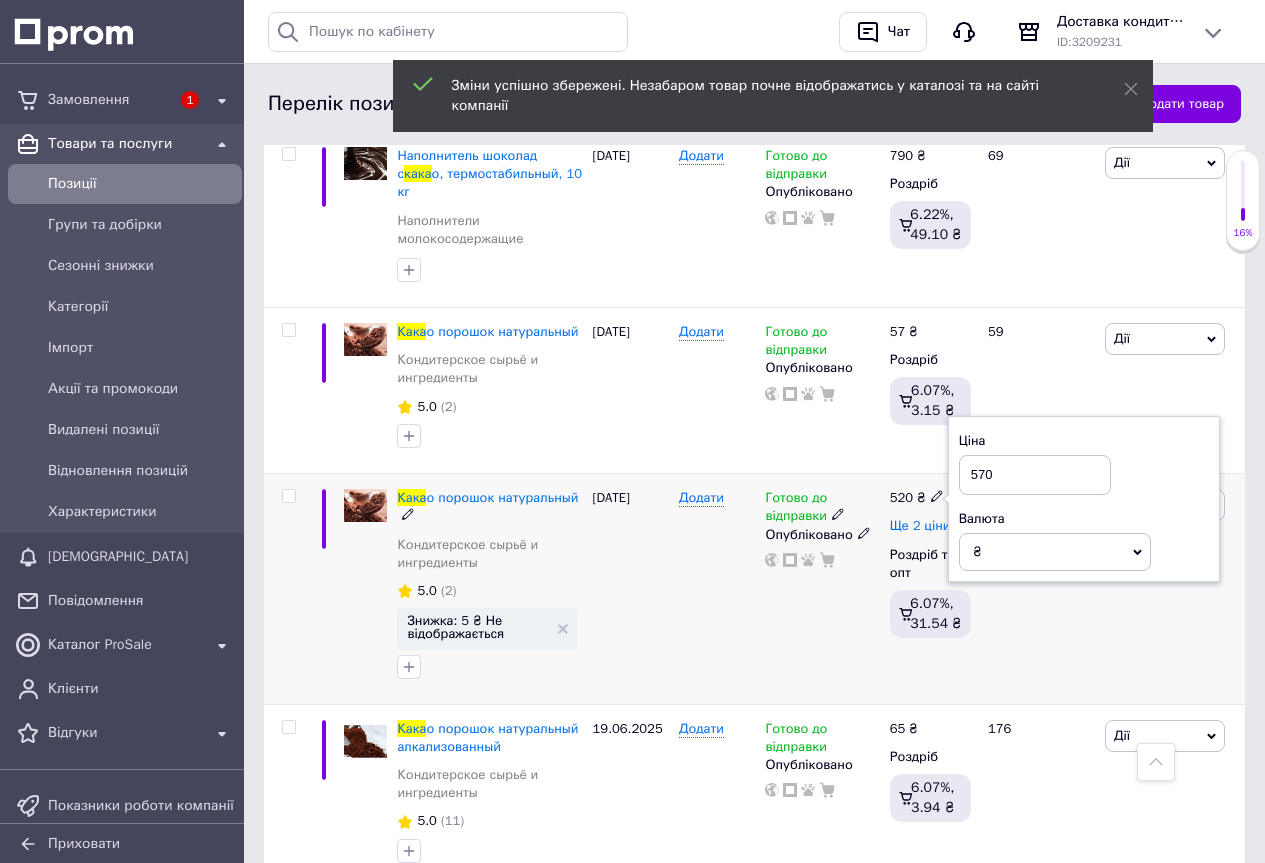 type on "570" 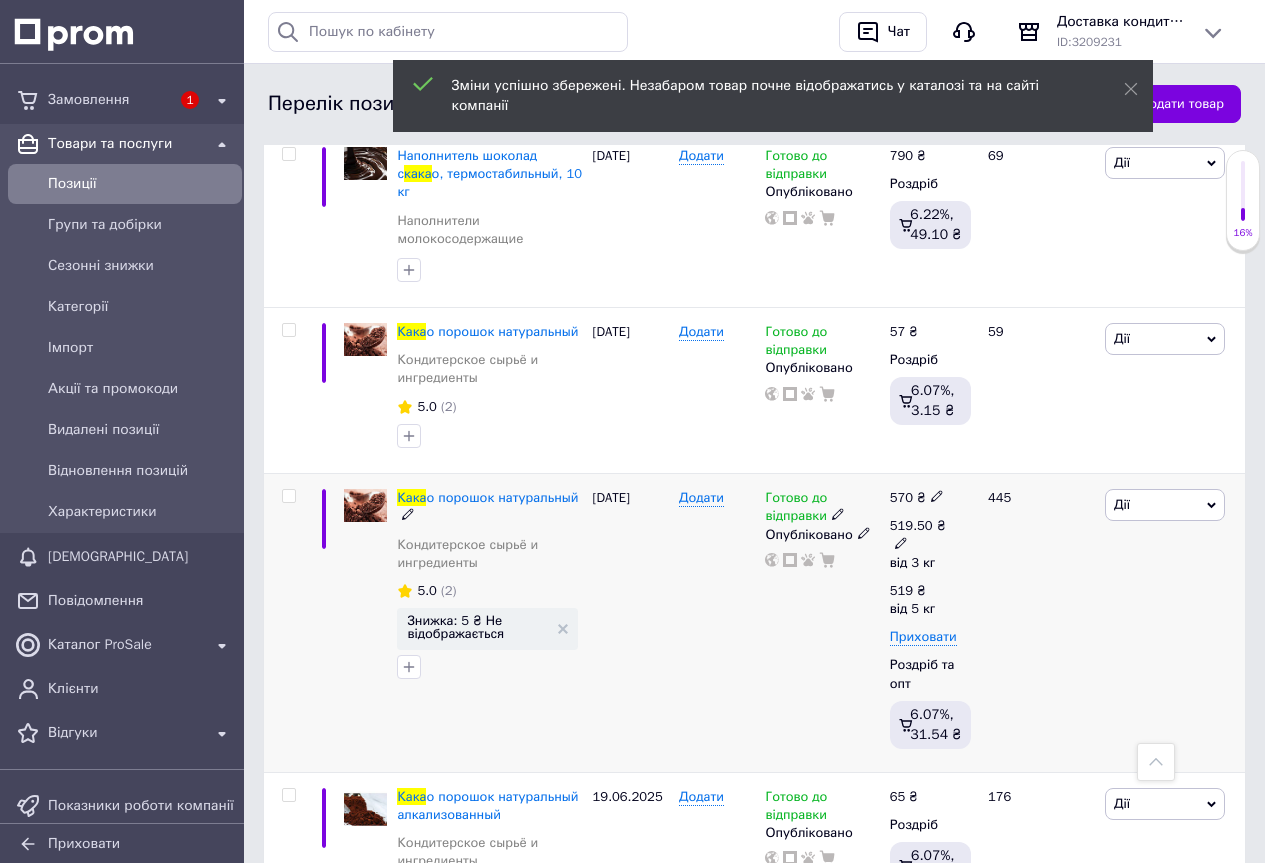 click 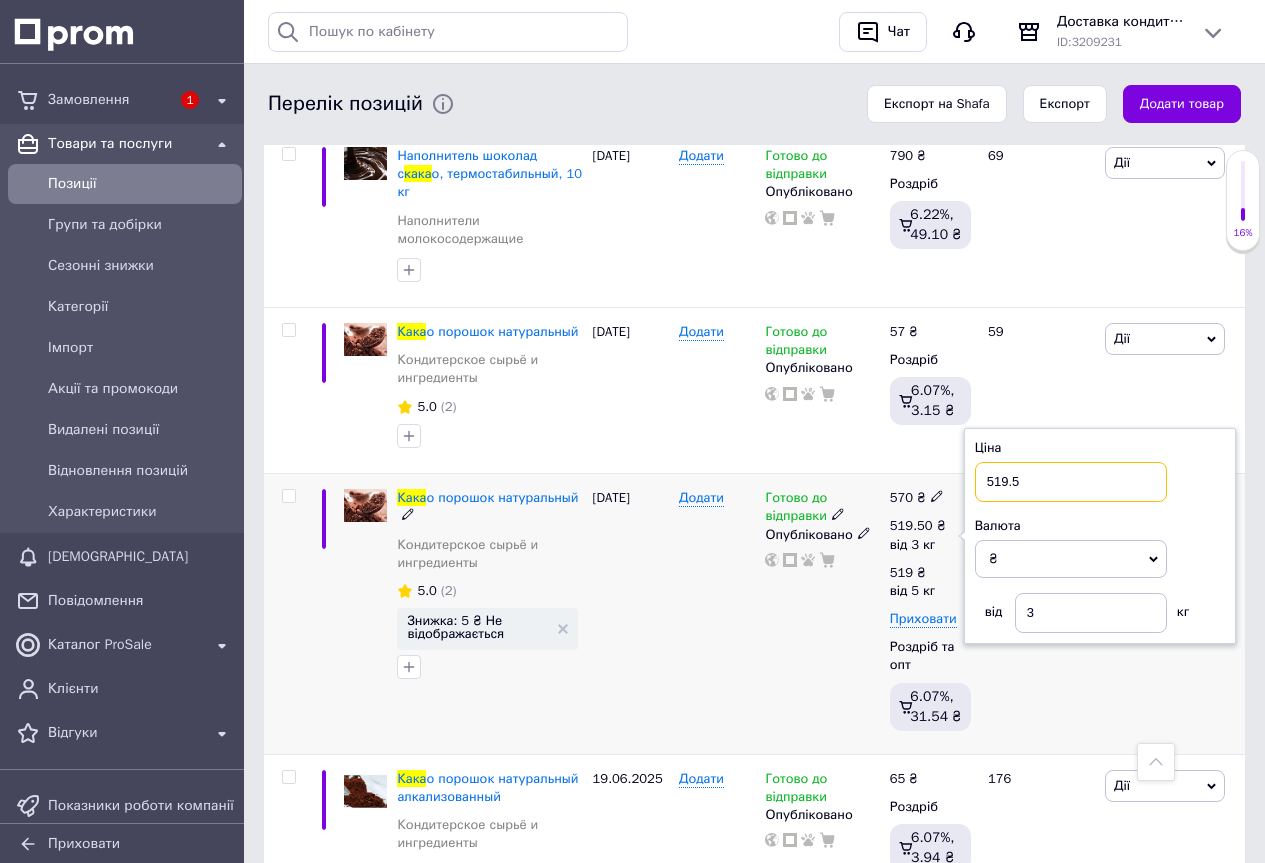 drag, startPoint x: 992, startPoint y: 467, endPoint x: 1000, endPoint y: 474, distance: 10.630146 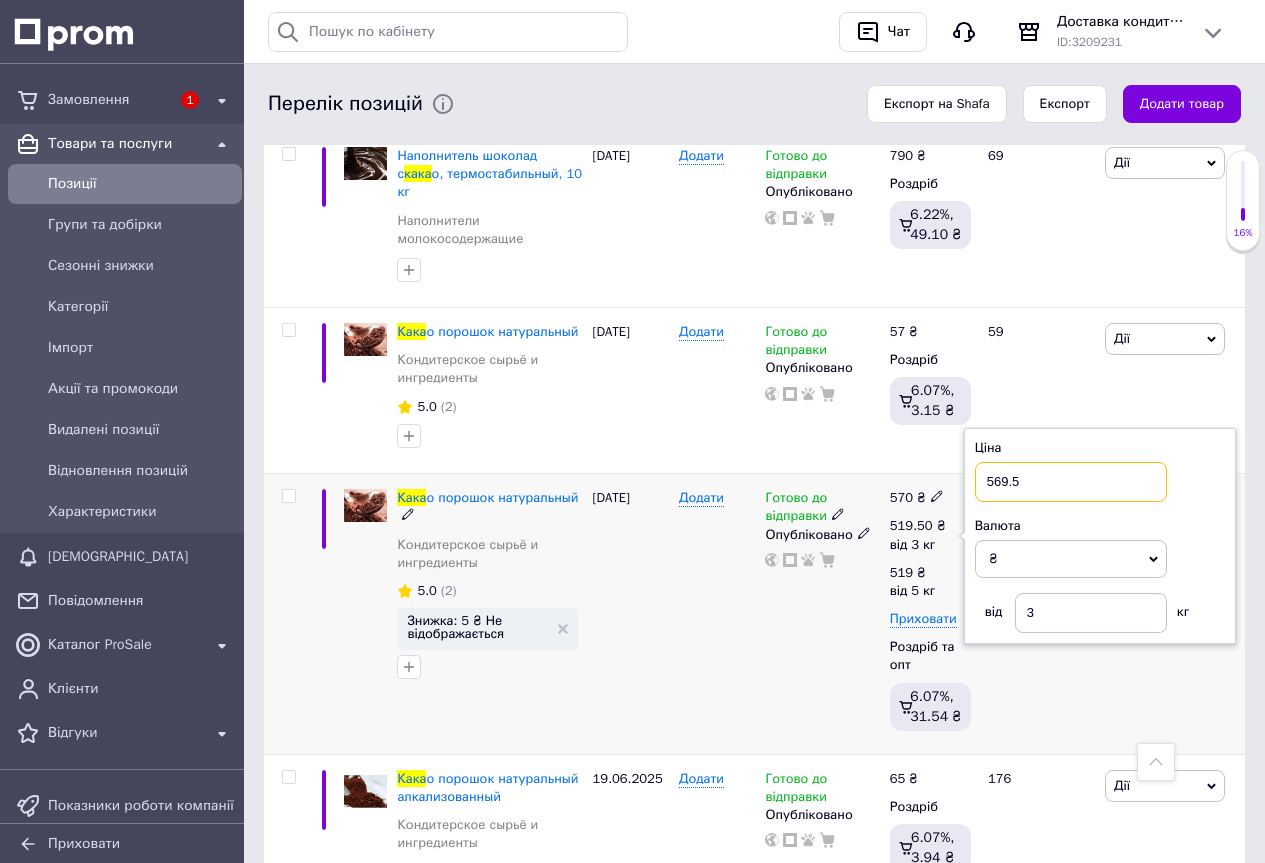 type on "569.5" 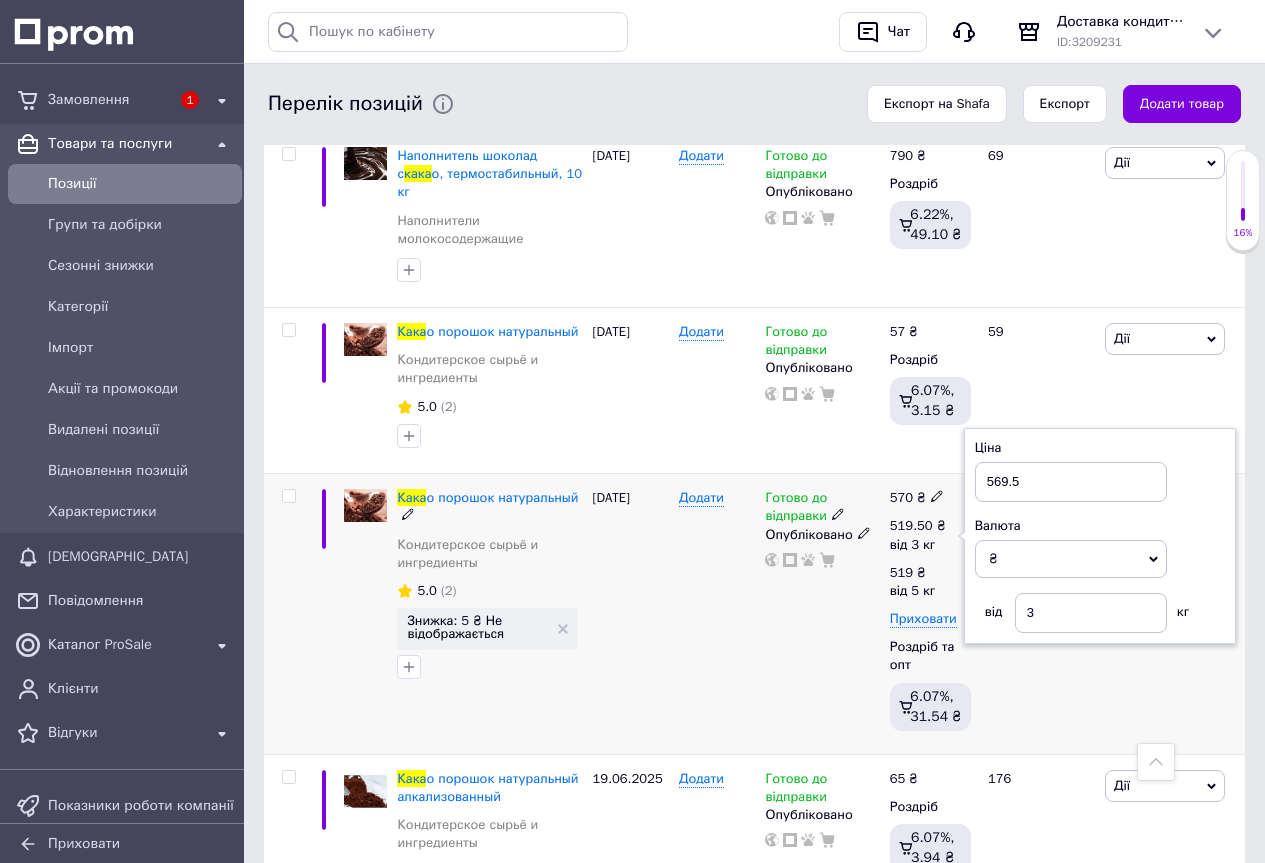click on "Готово до відправки Опубліковано" at bounding box center [822, 614] 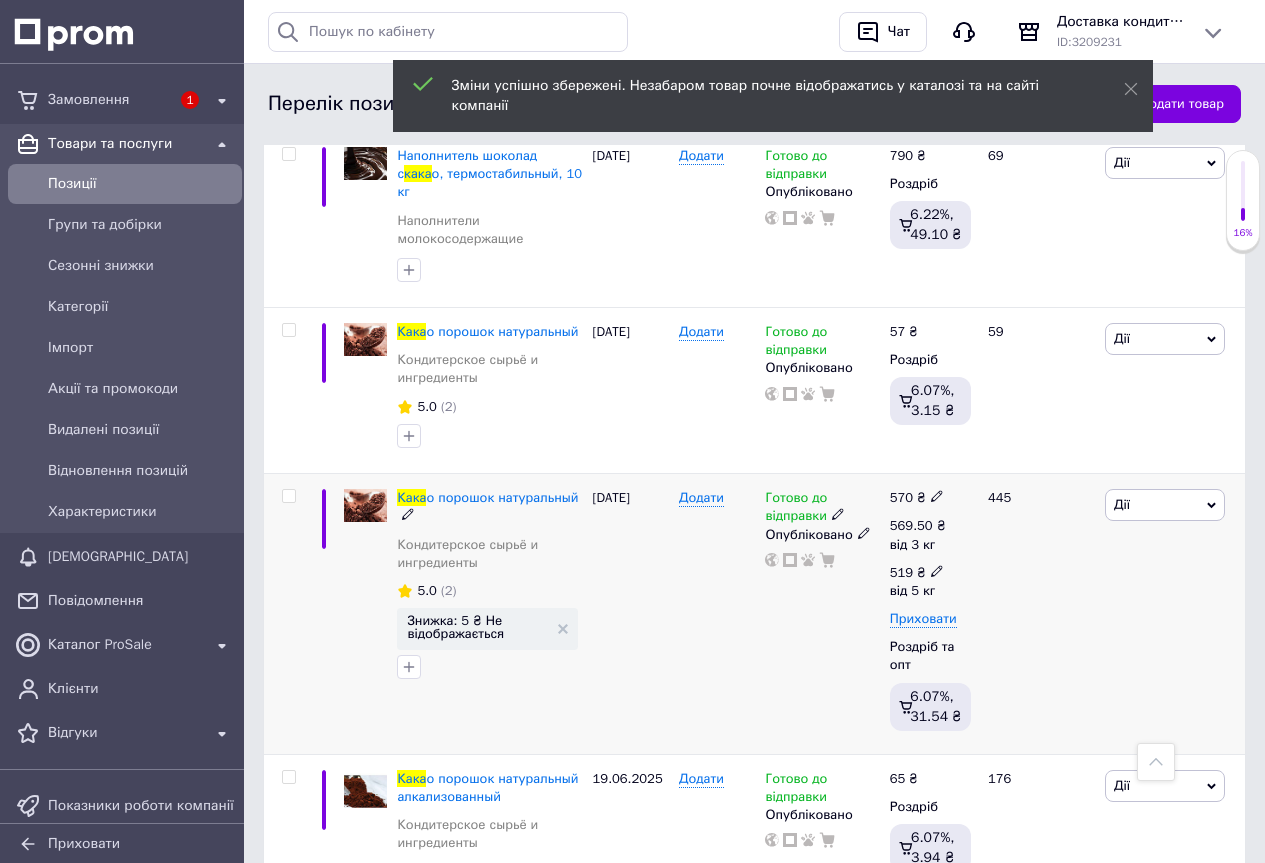 click 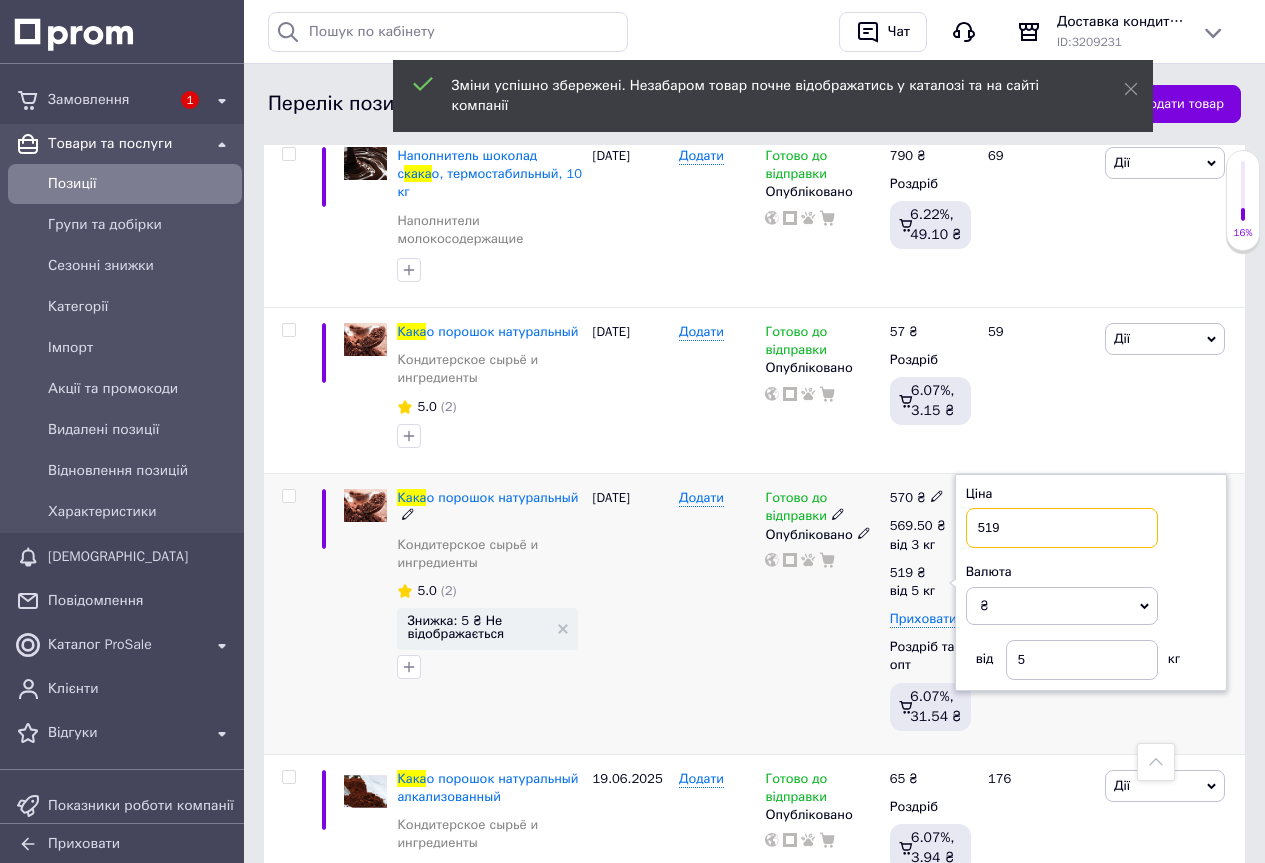 click on "519" at bounding box center [1062, 528] 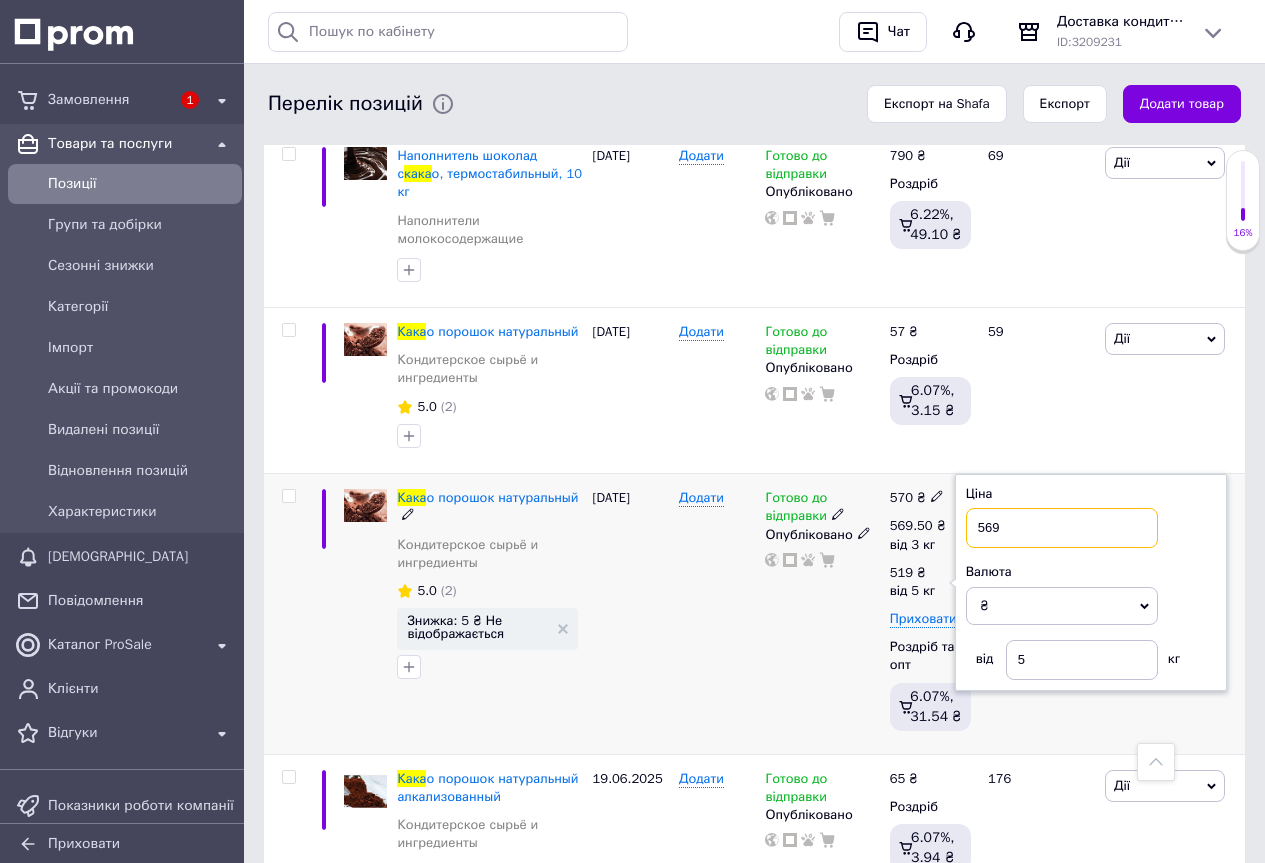 type on "569" 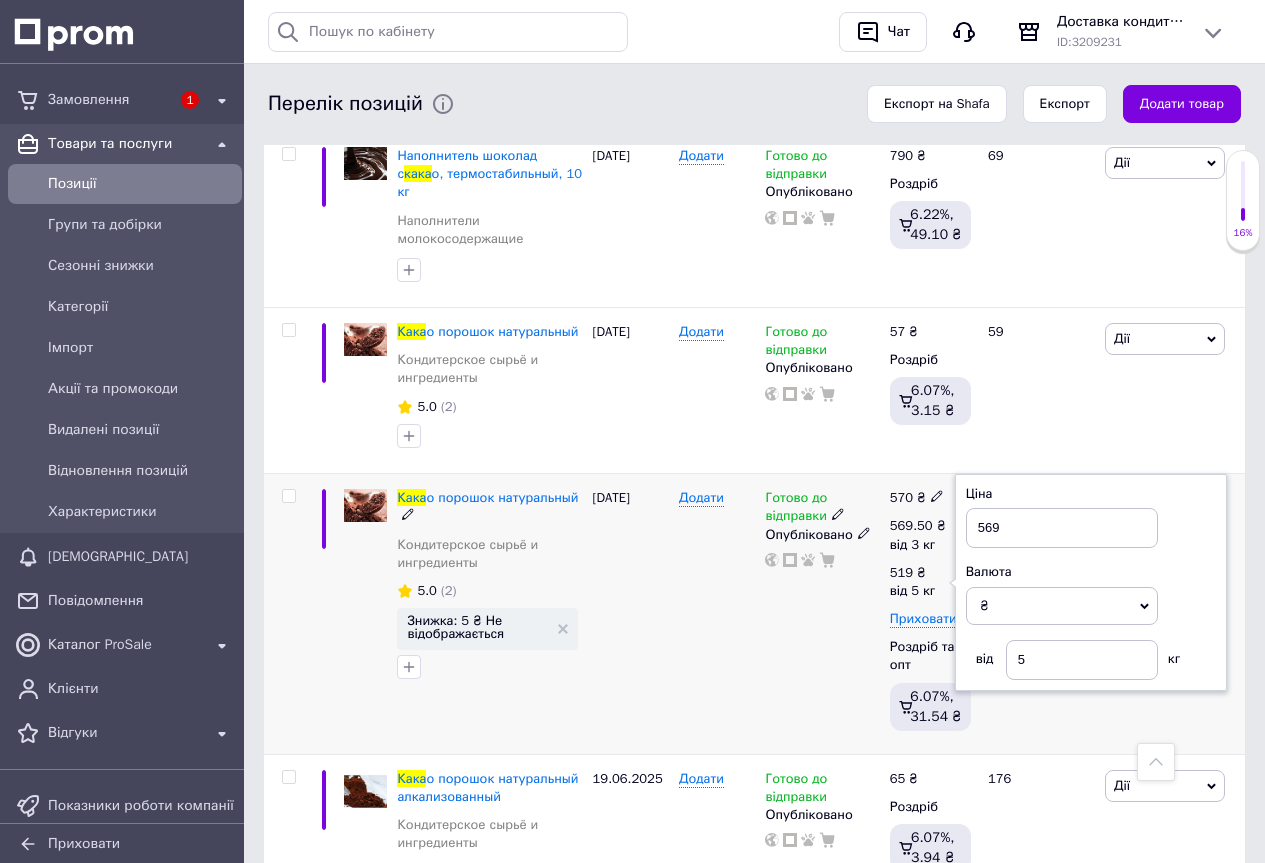 click on "Готово до відправки Опубліковано" at bounding box center (822, 614) 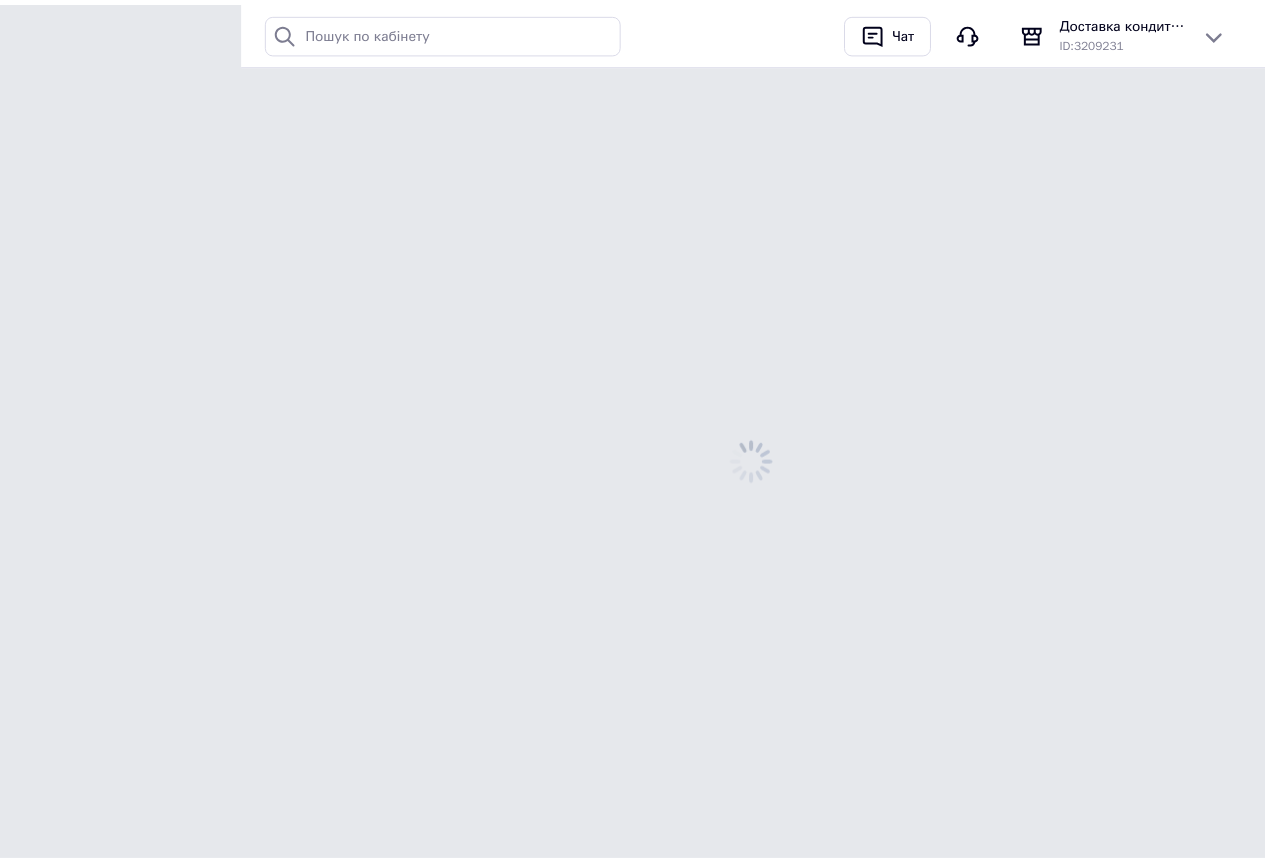 scroll, scrollTop: 0, scrollLeft: 0, axis: both 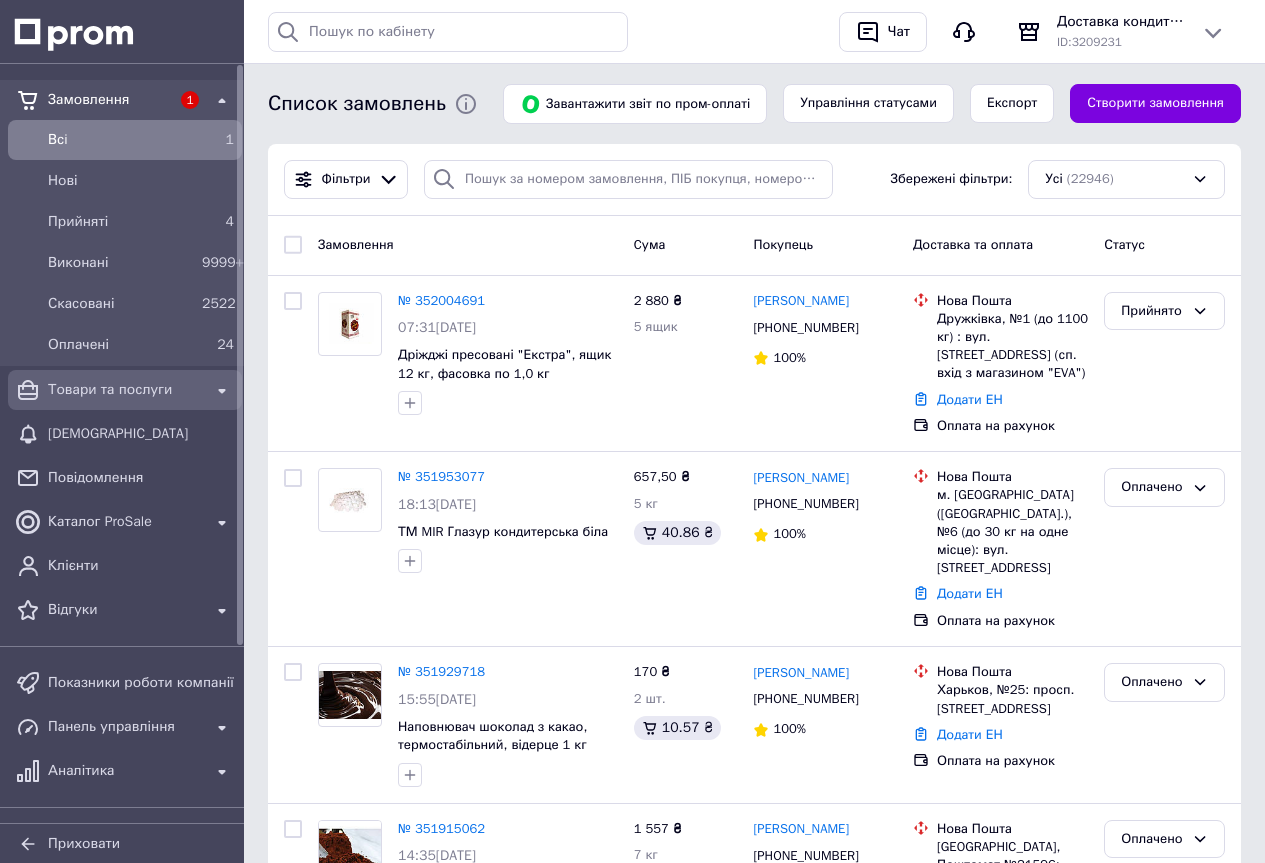 click on "Товари та послуги" at bounding box center (125, 390) 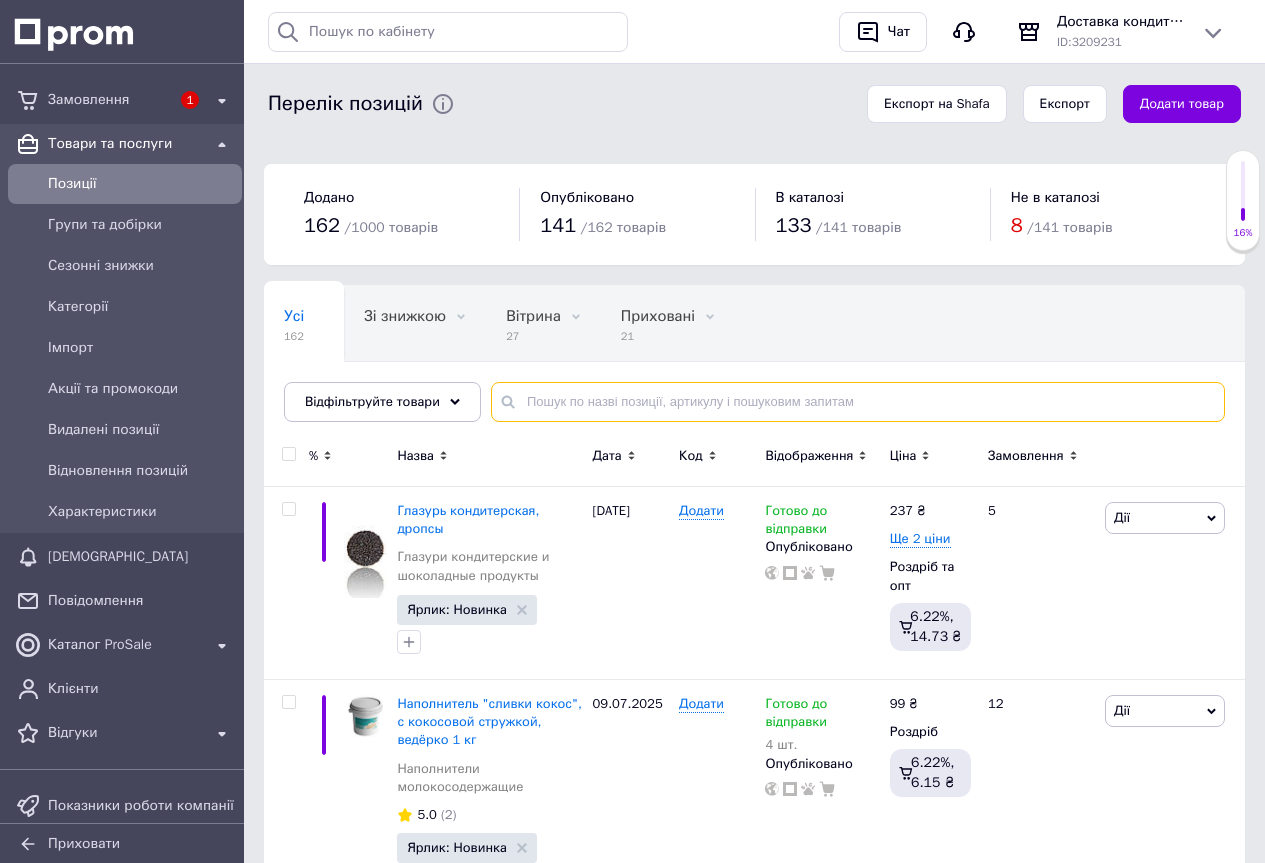 click at bounding box center [858, 402] 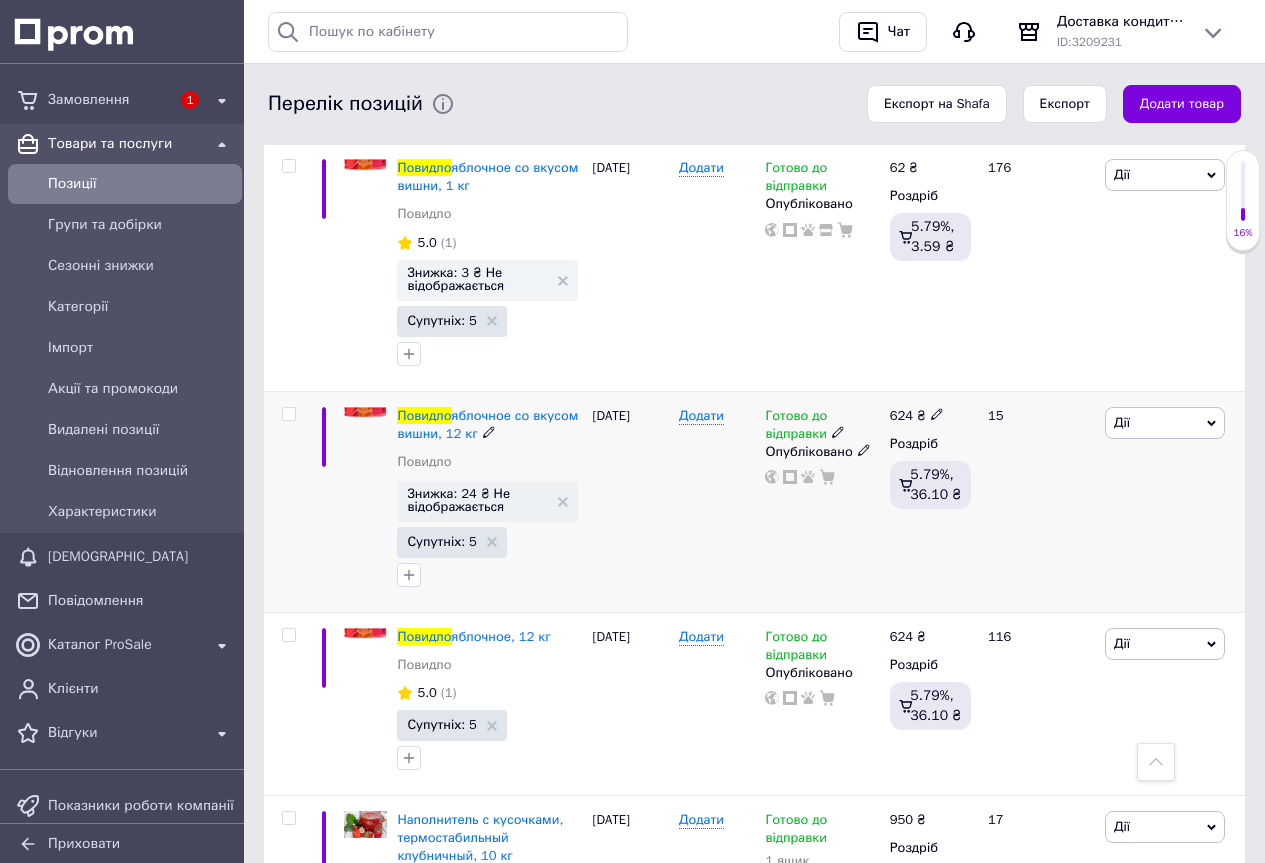 scroll, scrollTop: 1100, scrollLeft: 0, axis: vertical 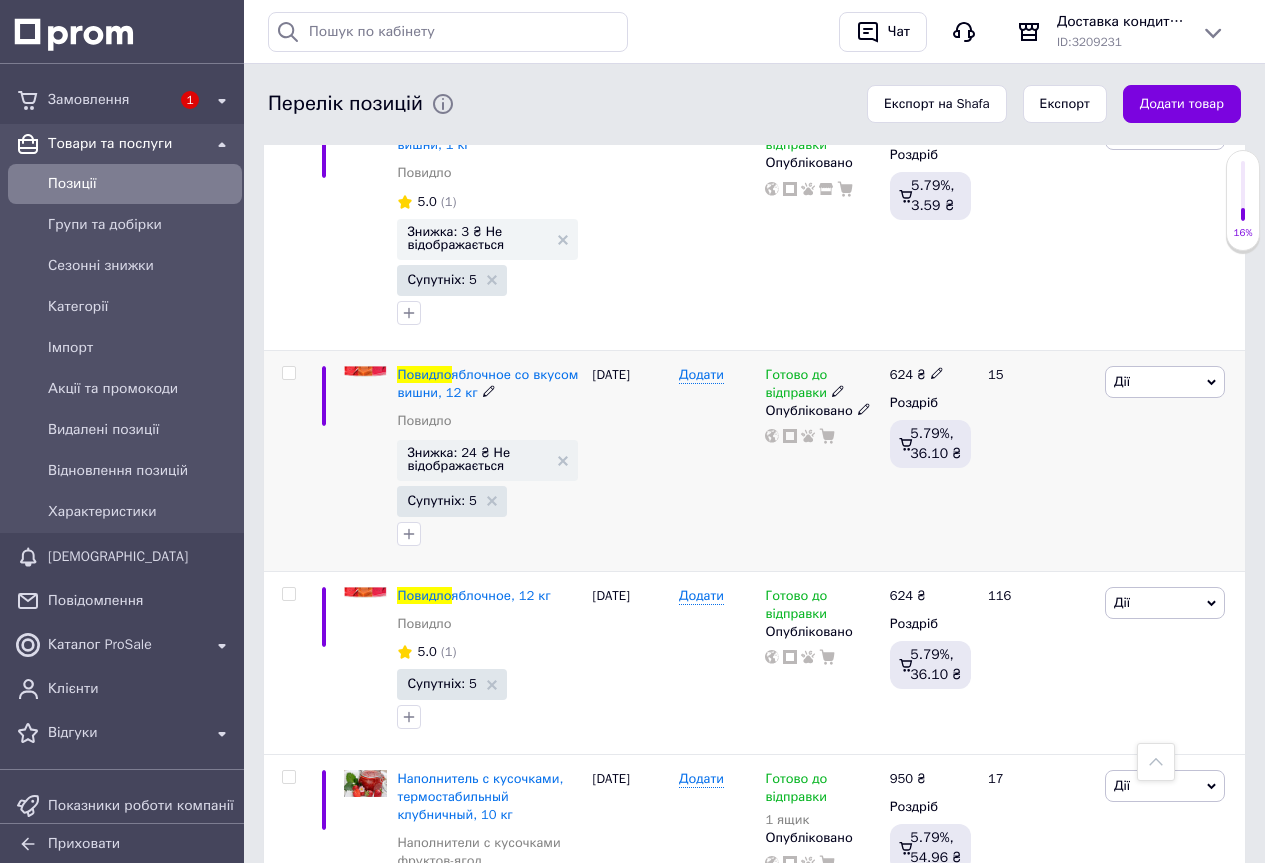 type on "повидло" 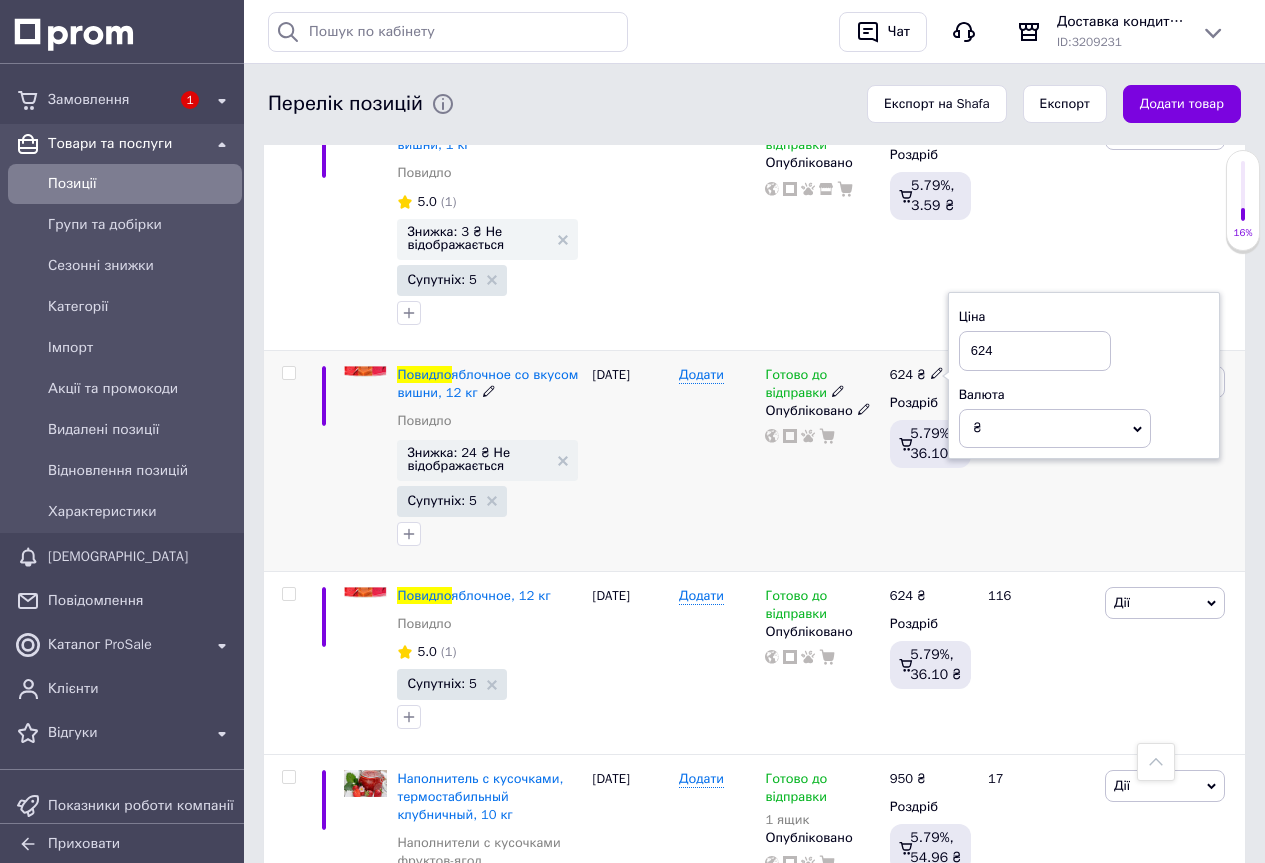 drag, startPoint x: 977, startPoint y: 355, endPoint x: 1004, endPoint y: 373, distance: 32.449963 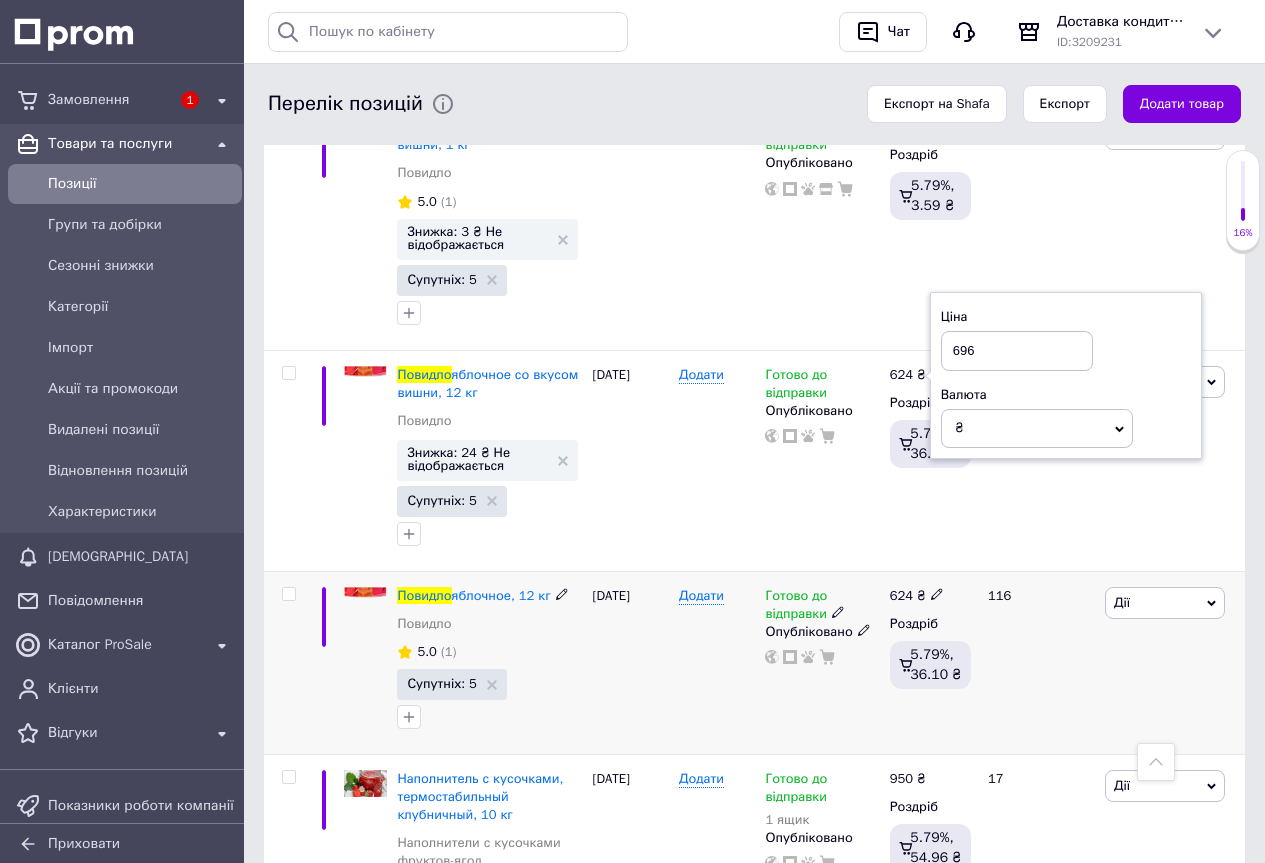 type on "696" 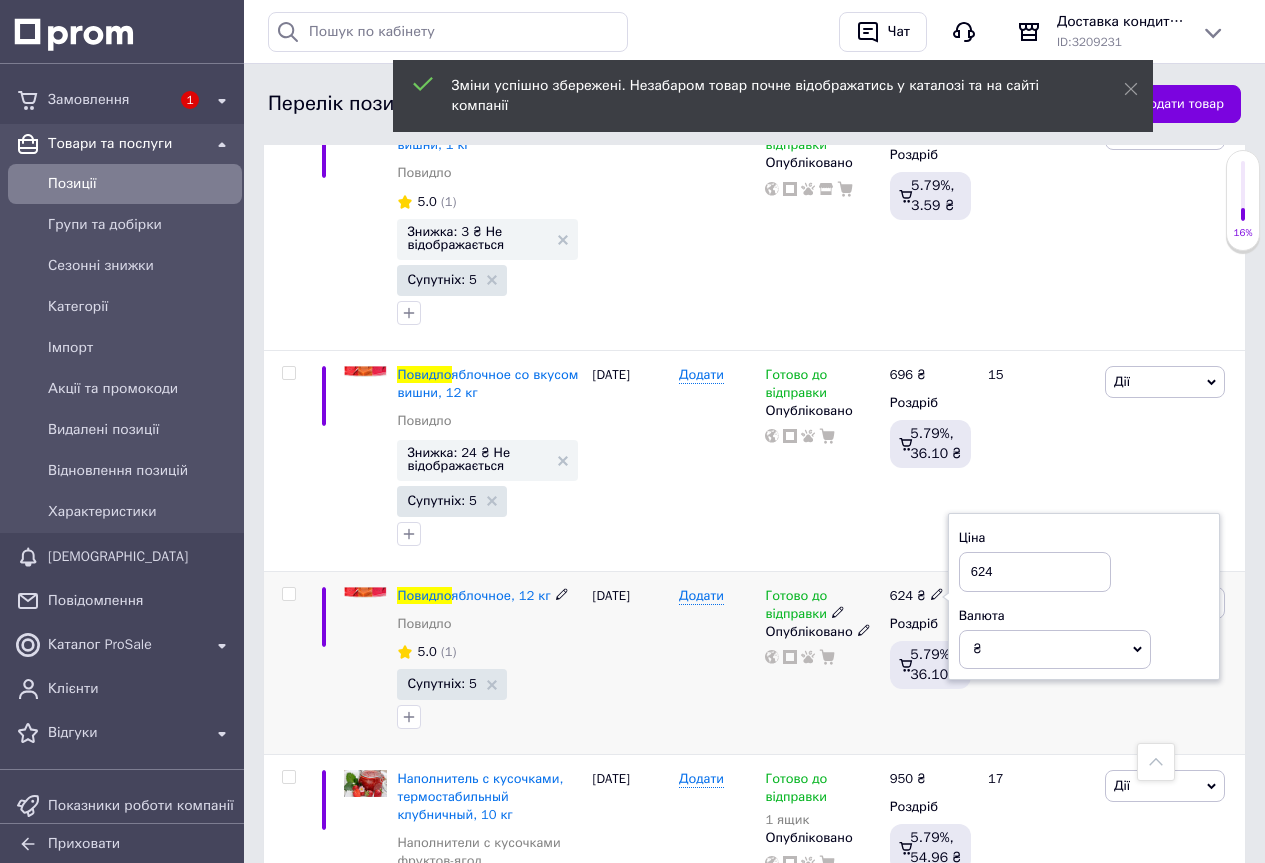 drag, startPoint x: 978, startPoint y: 572, endPoint x: 1019, endPoint y: 583, distance: 42.44997 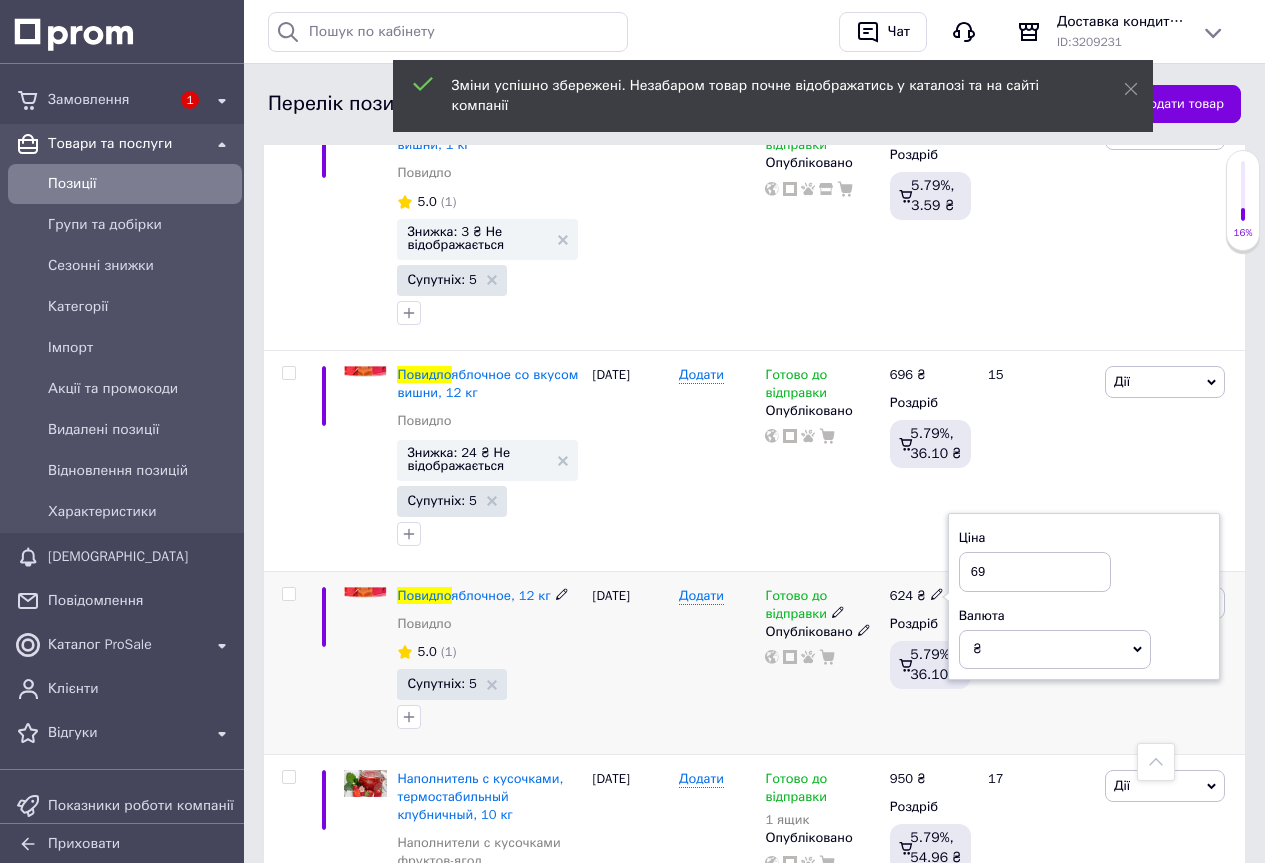type on "696" 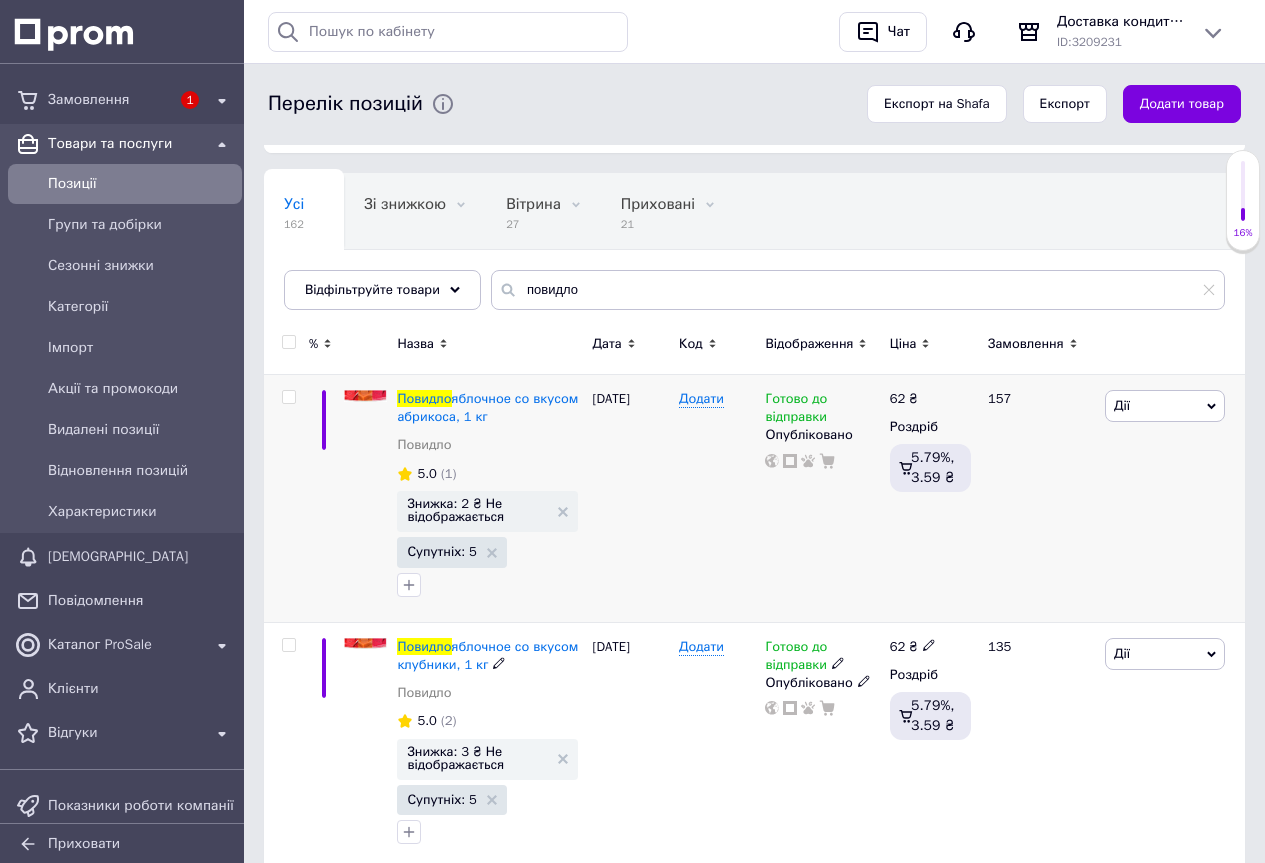 scroll, scrollTop: 111, scrollLeft: 0, axis: vertical 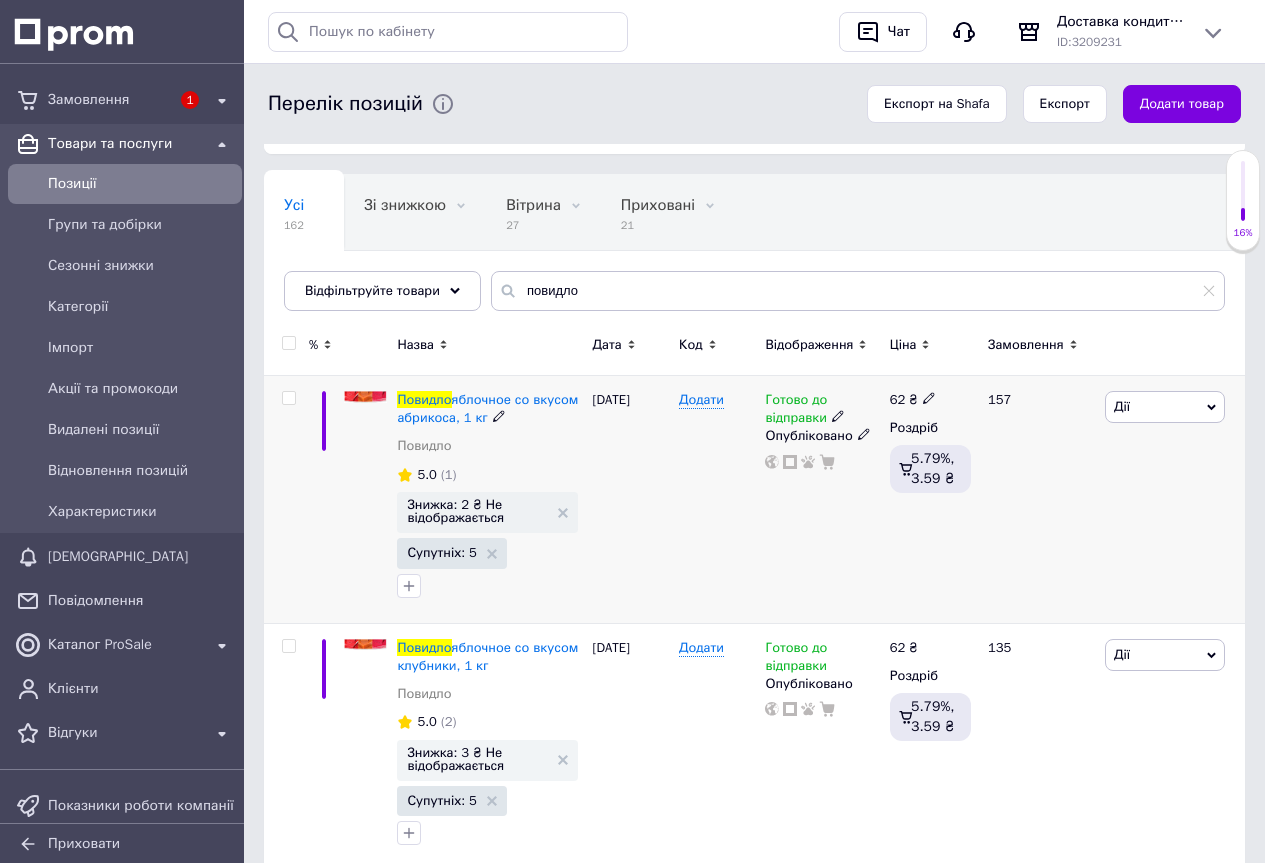 click 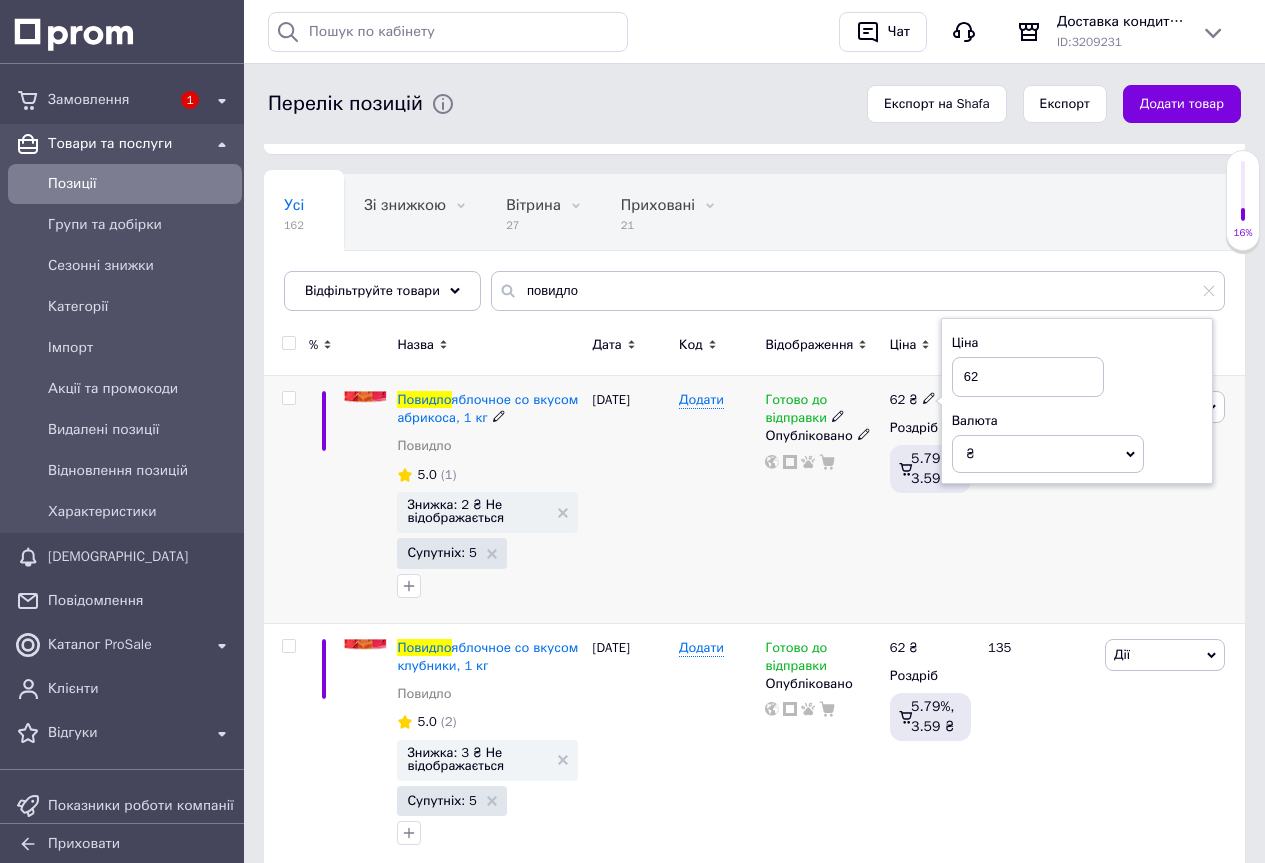 drag, startPoint x: 971, startPoint y: 377, endPoint x: 991, endPoint y: 396, distance: 27.58623 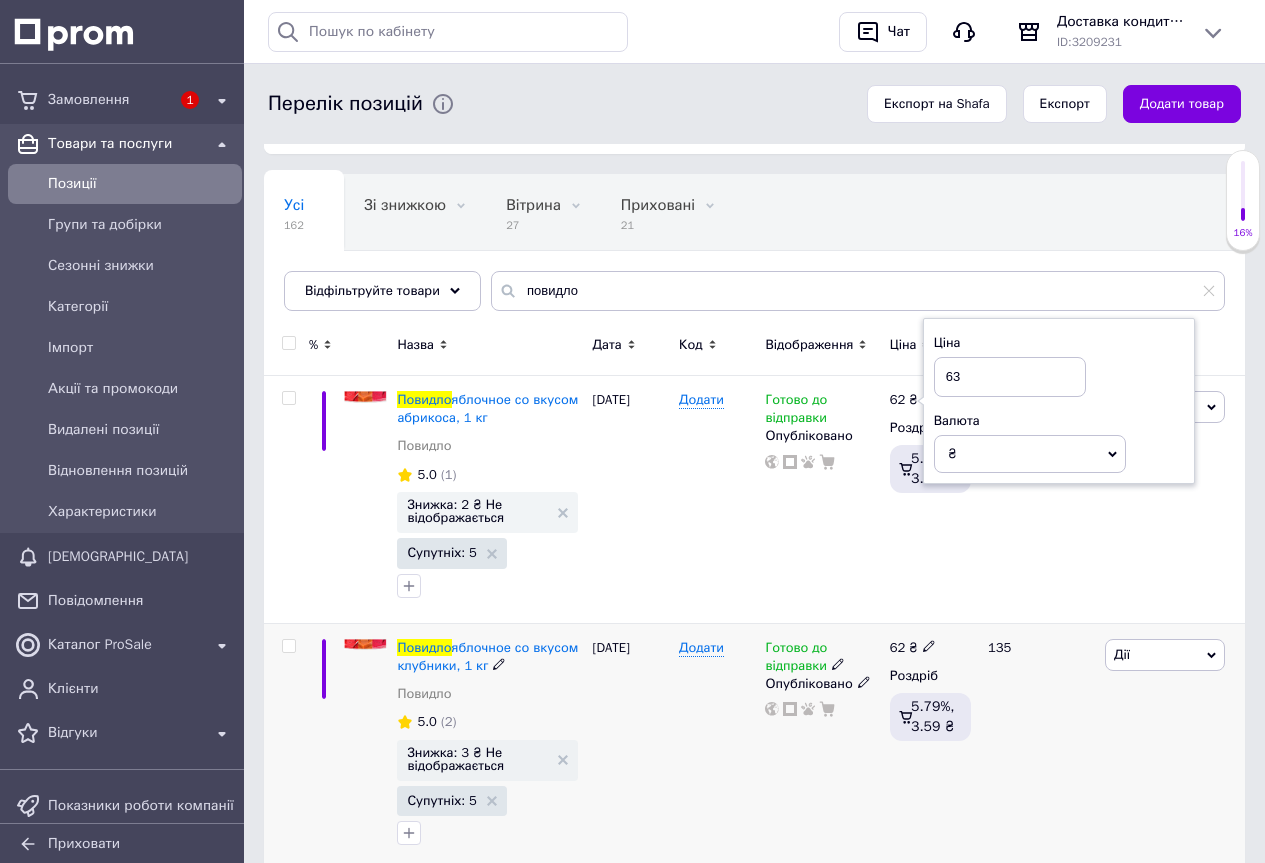 type on "63" 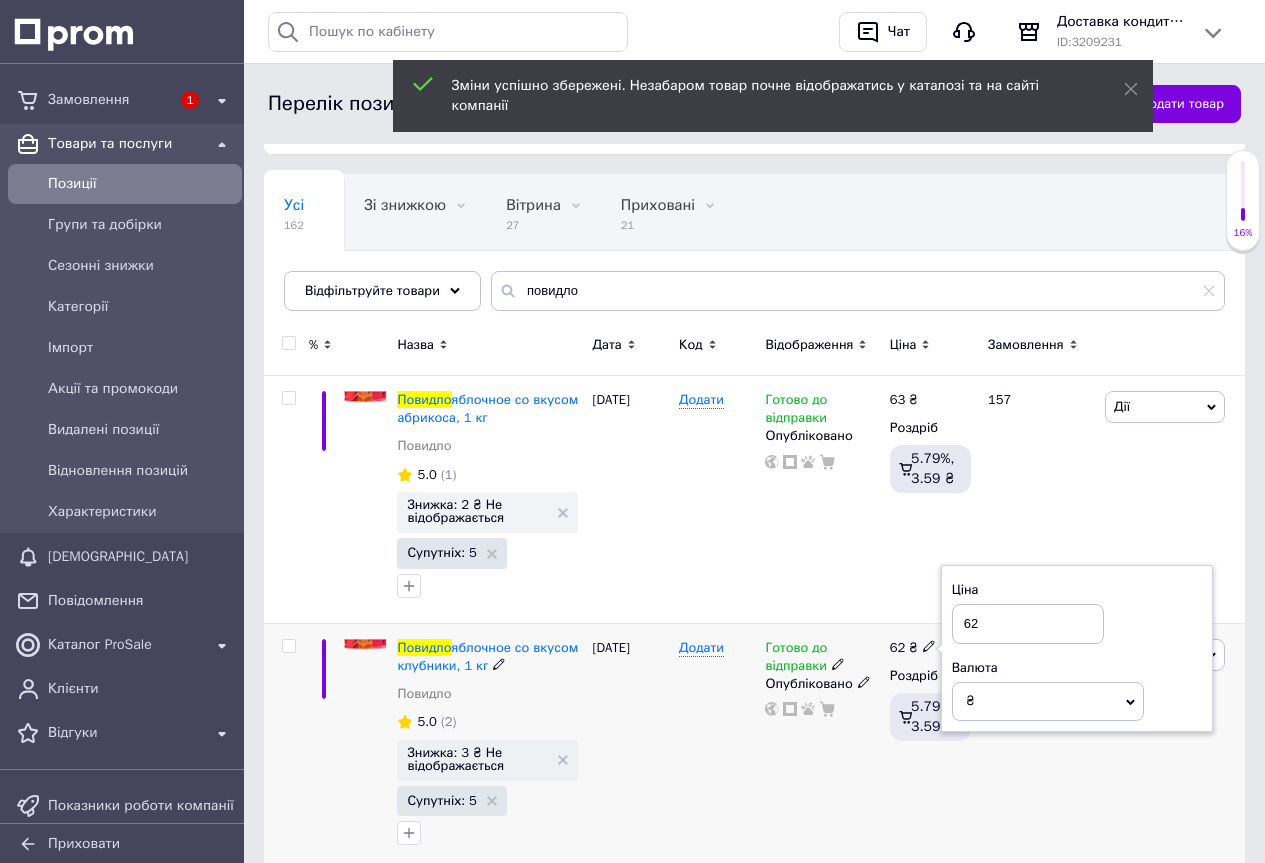 click on "62" at bounding box center (1028, 624) 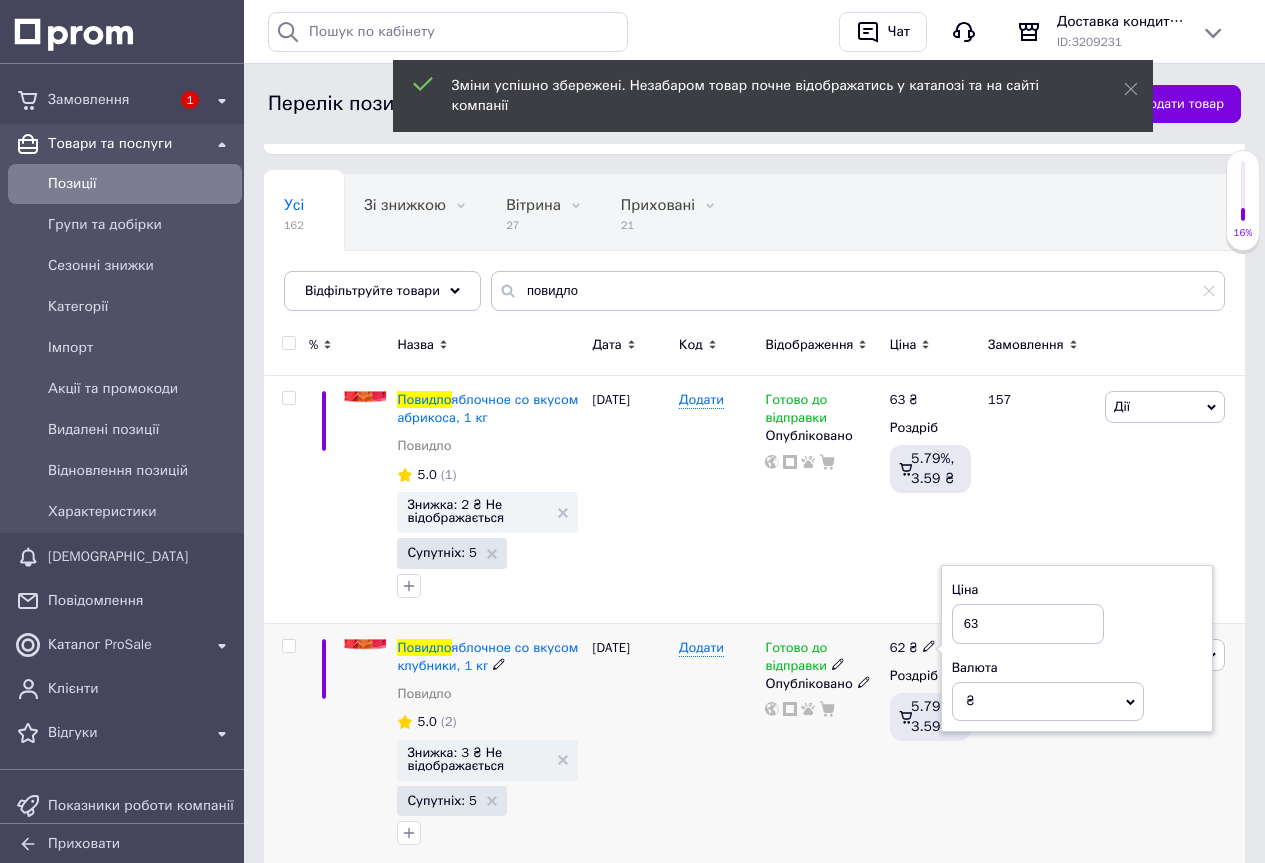 type on "63" 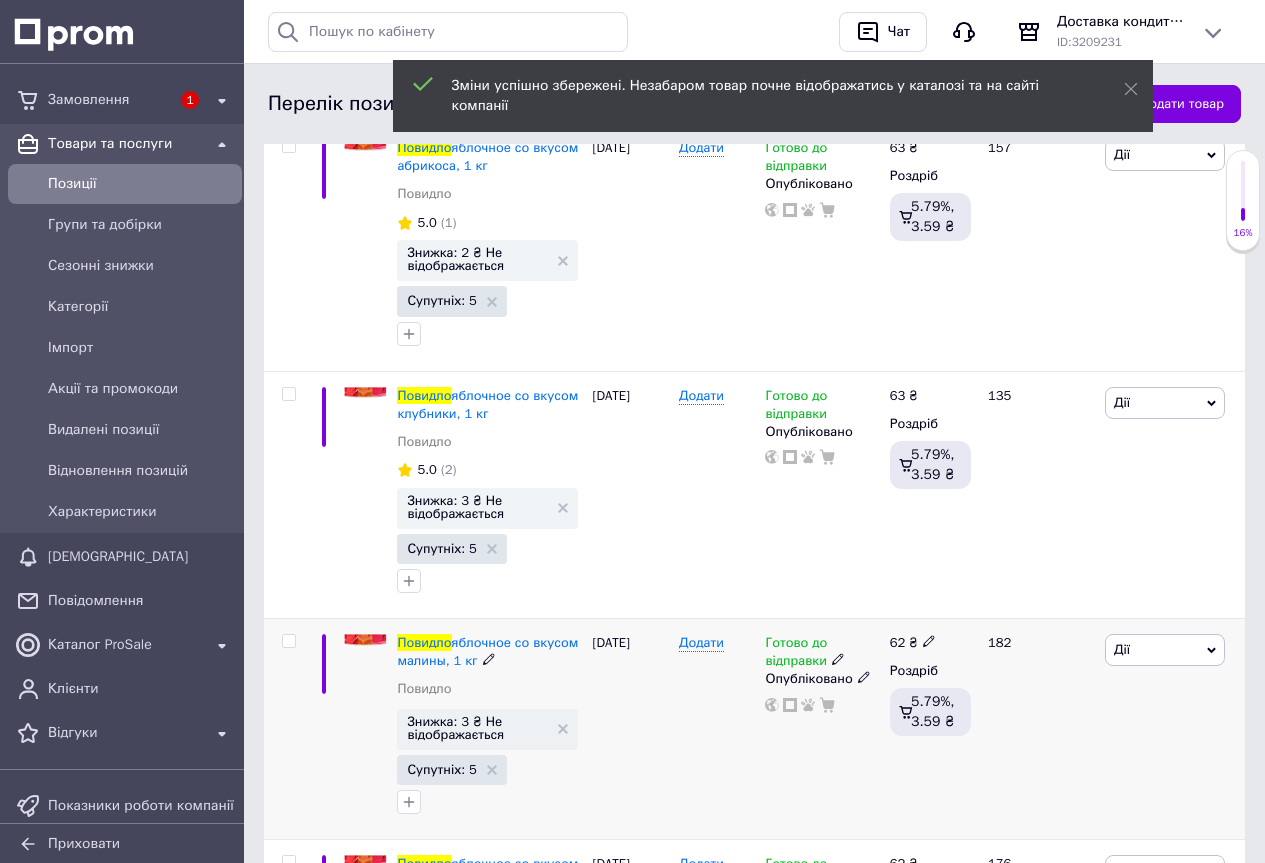 scroll, scrollTop: 411, scrollLeft: 0, axis: vertical 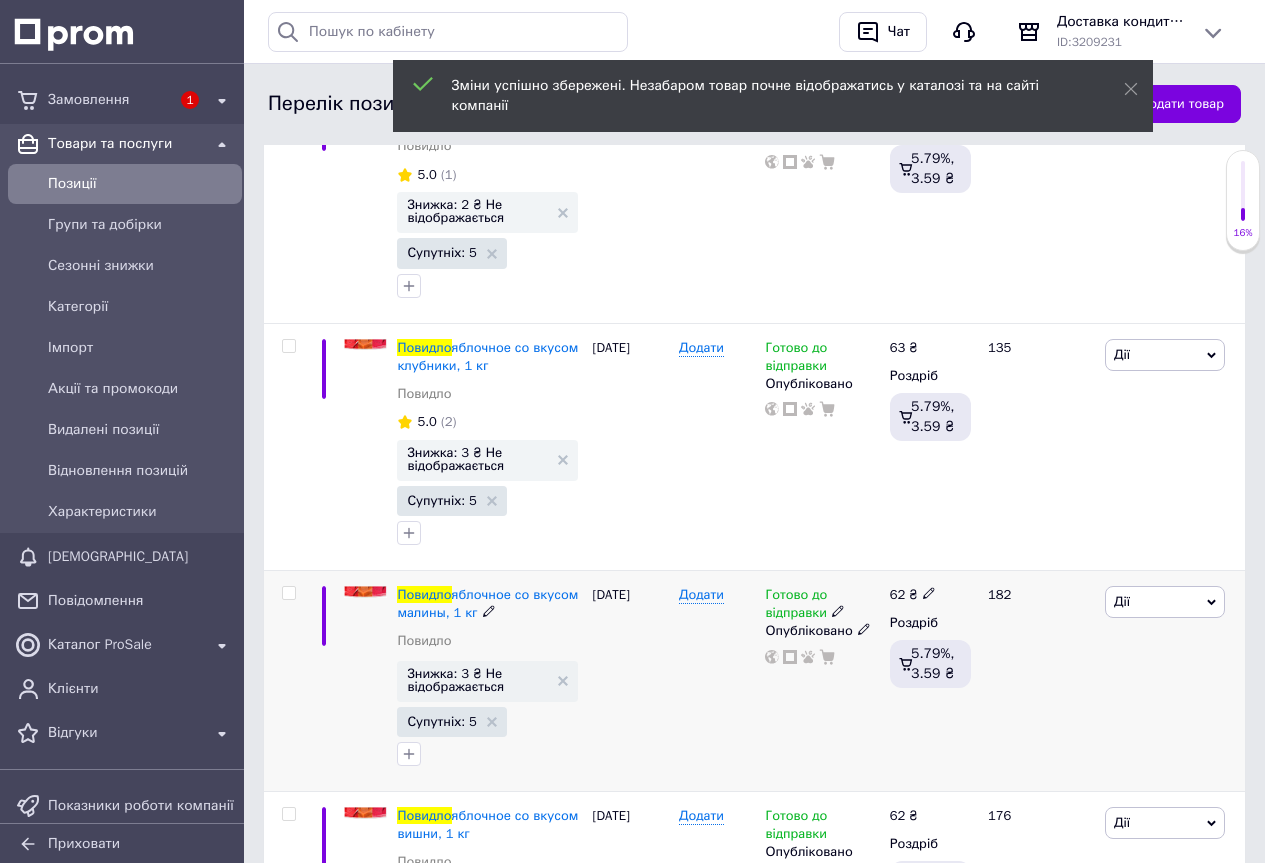 click 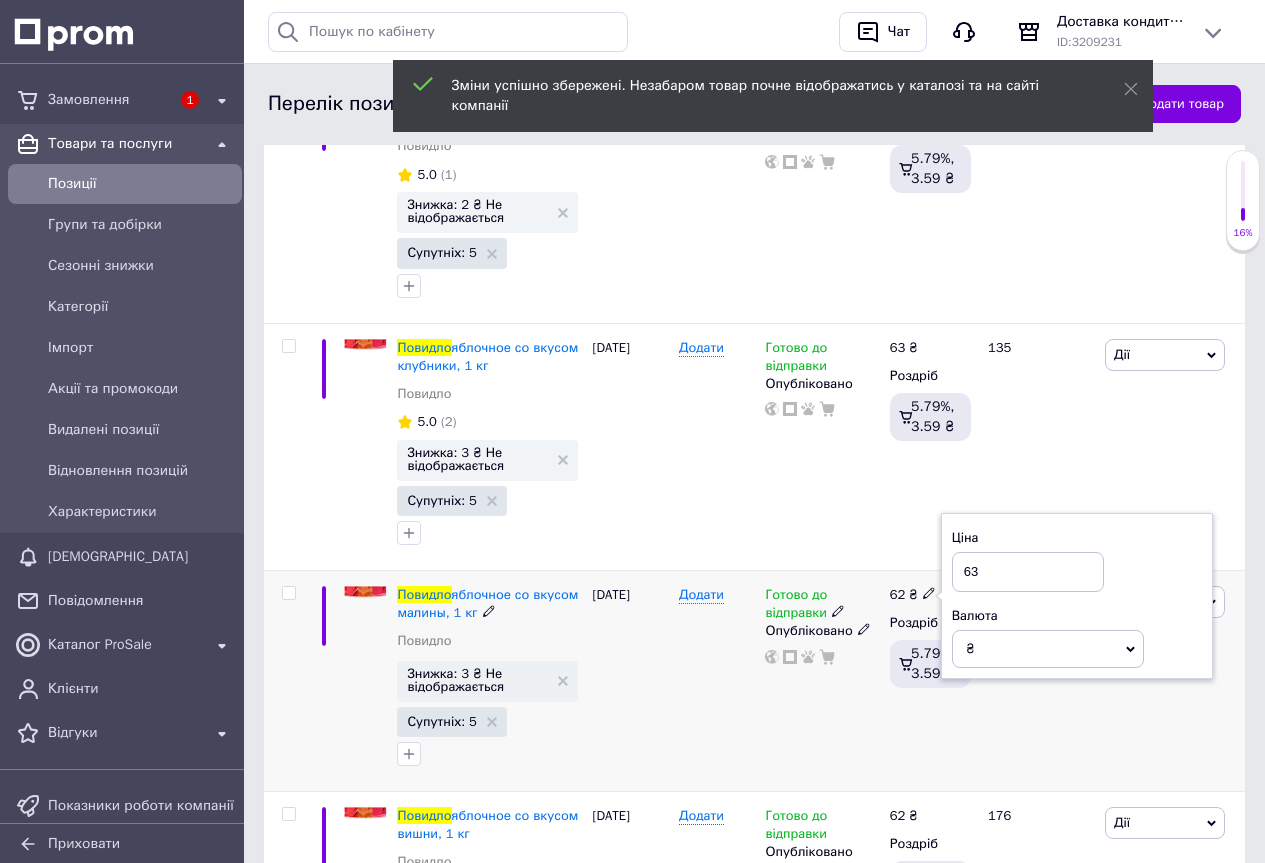 drag, startPoint x: 973, startPoint y: 574, endPoint x: 990, endPoint y: 599, distance: 30.232433 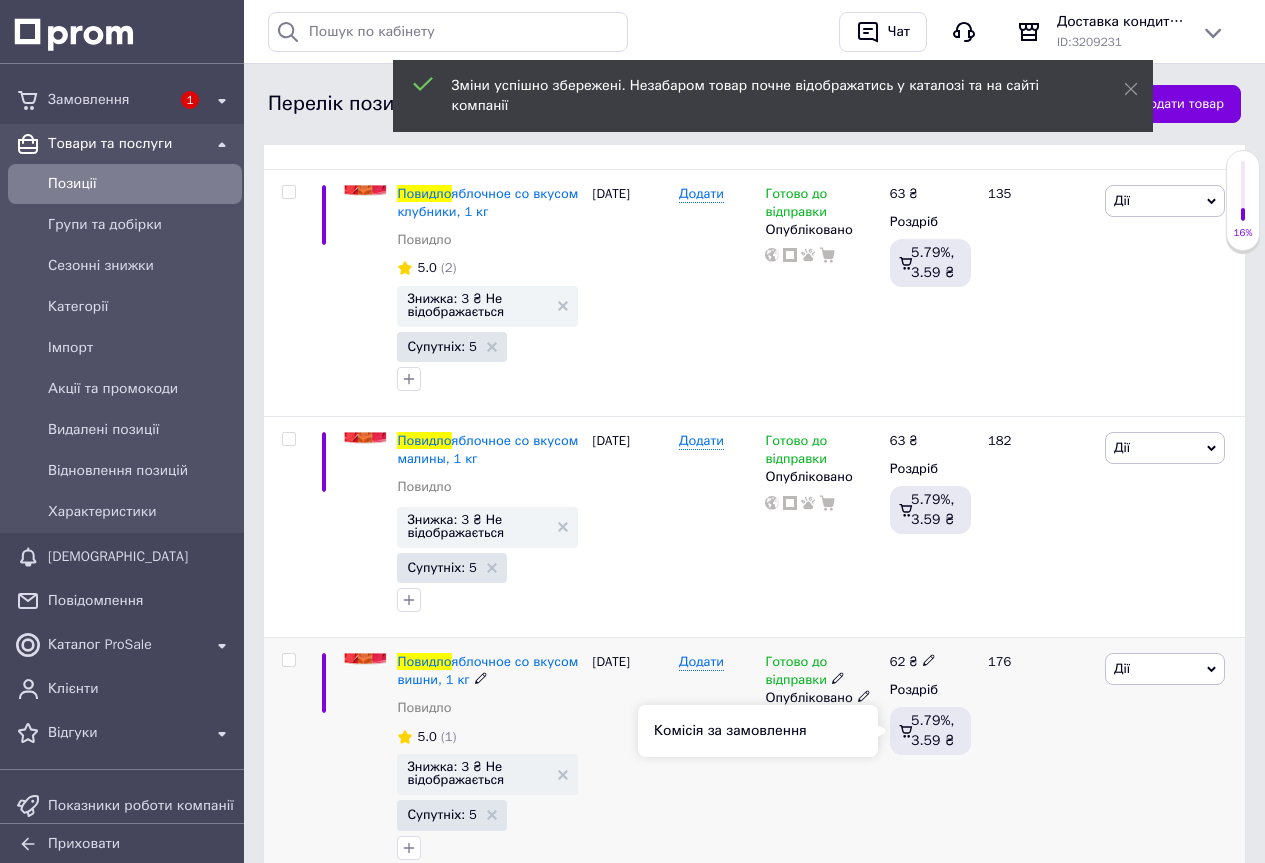 scroll, scrollTop: 611, scrollLeft: 0, axis: vertical 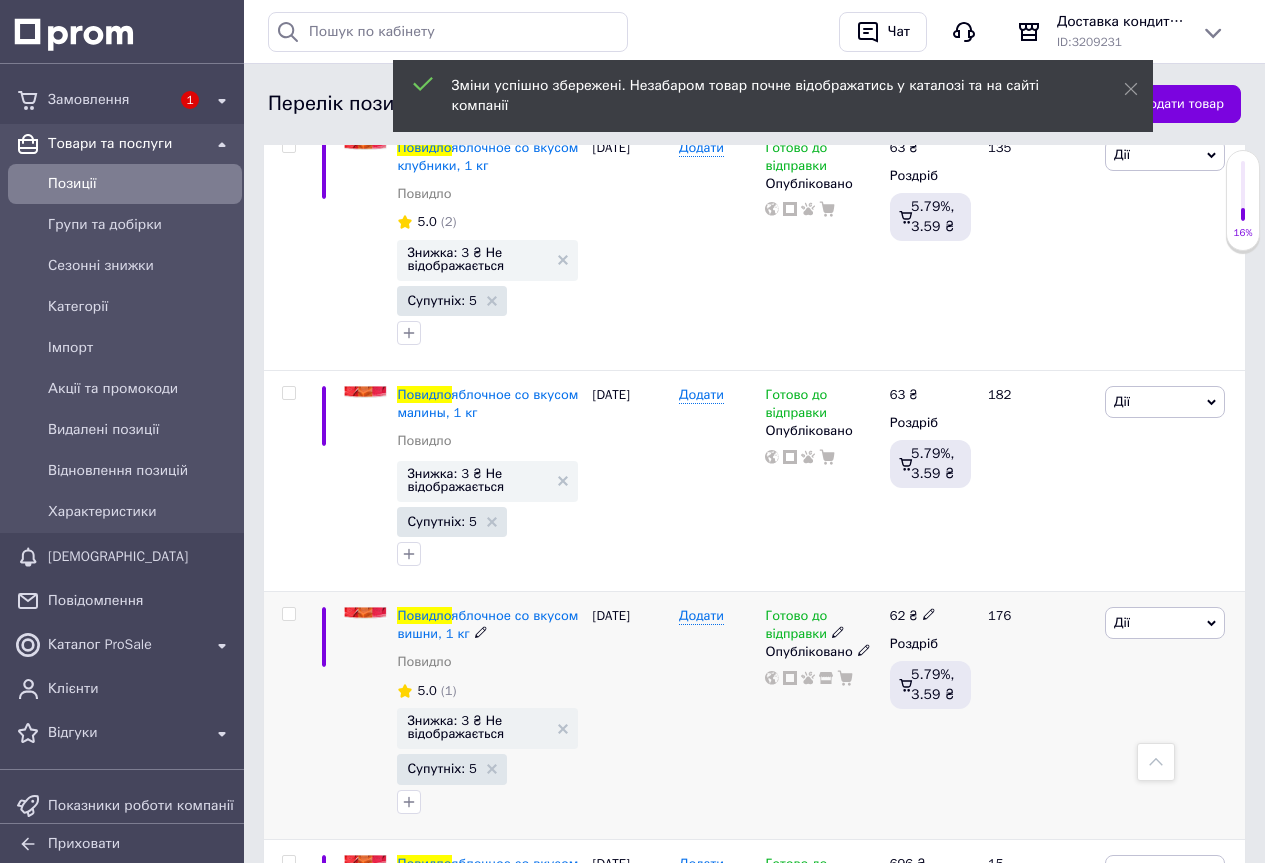 click 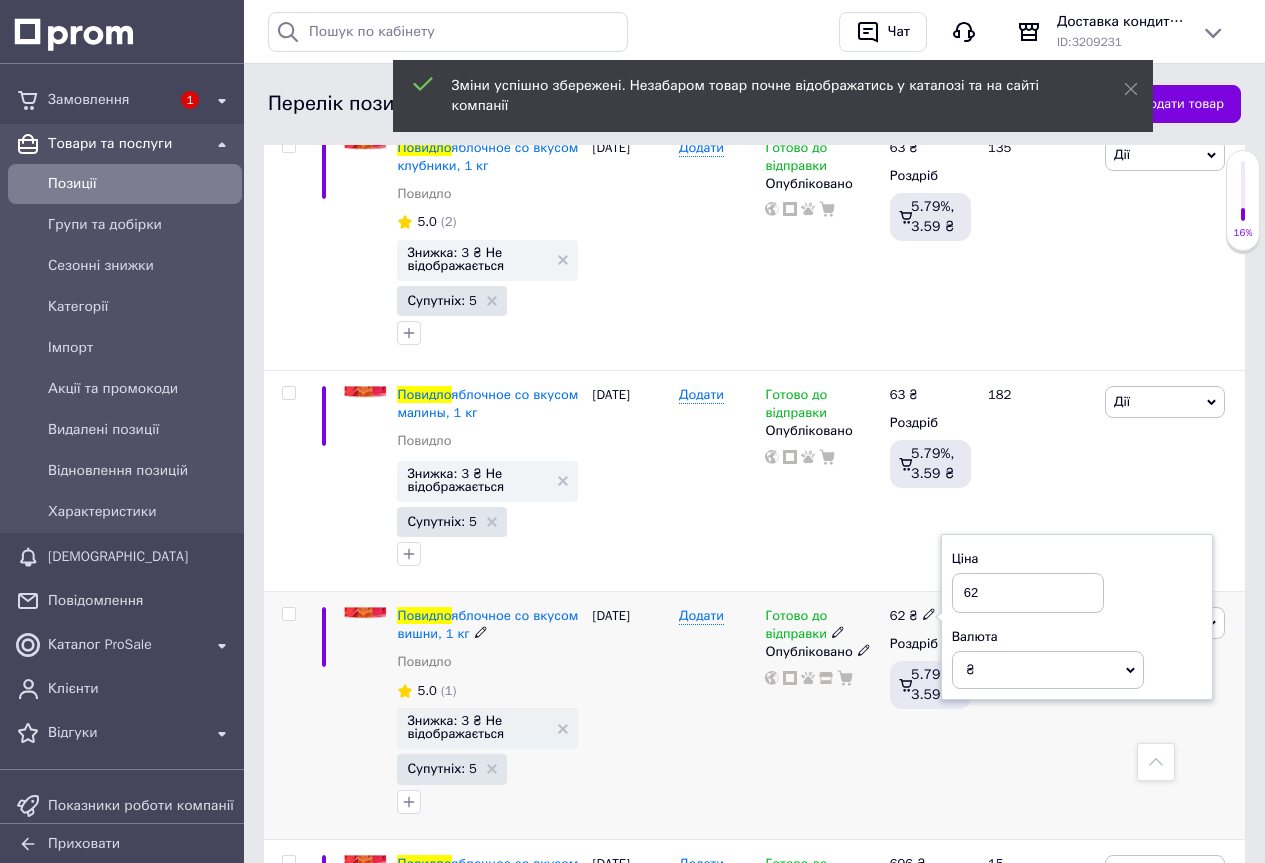 drag, startPoint x: 971, startPoint y: 593, endPoint x: 988, endPoint y: 620, distance: 31.906113 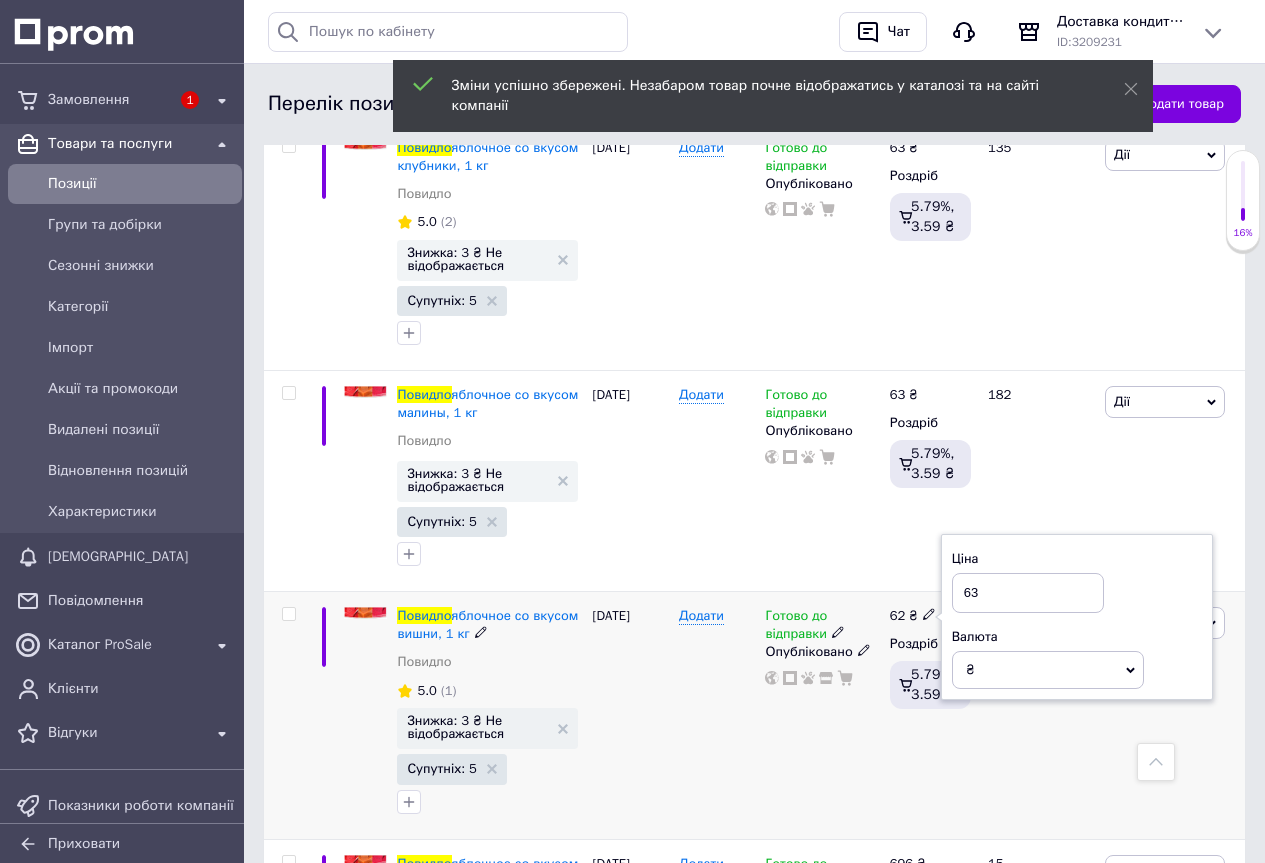 type on "63" 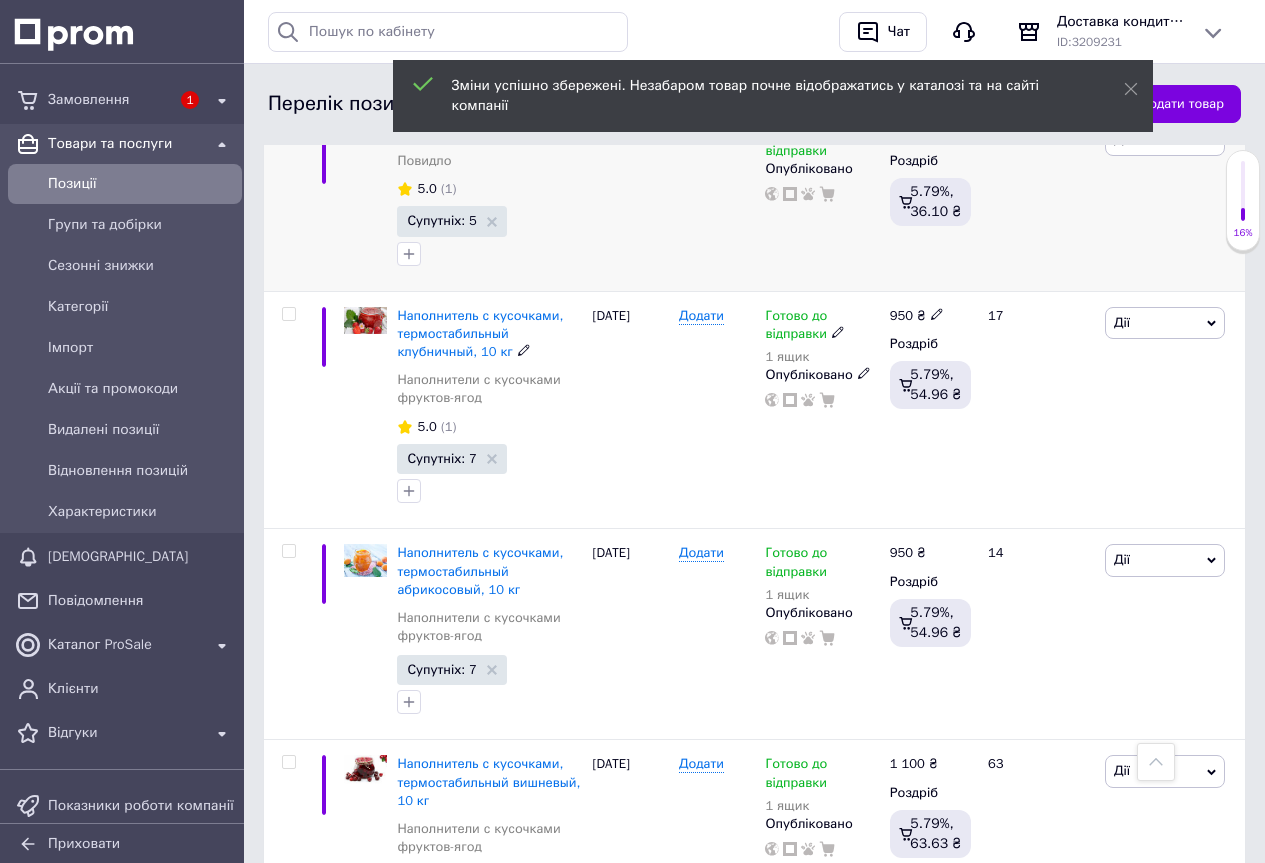 scroll, scrollTop: 1611, scrollLeft: 0, axis: vertical 